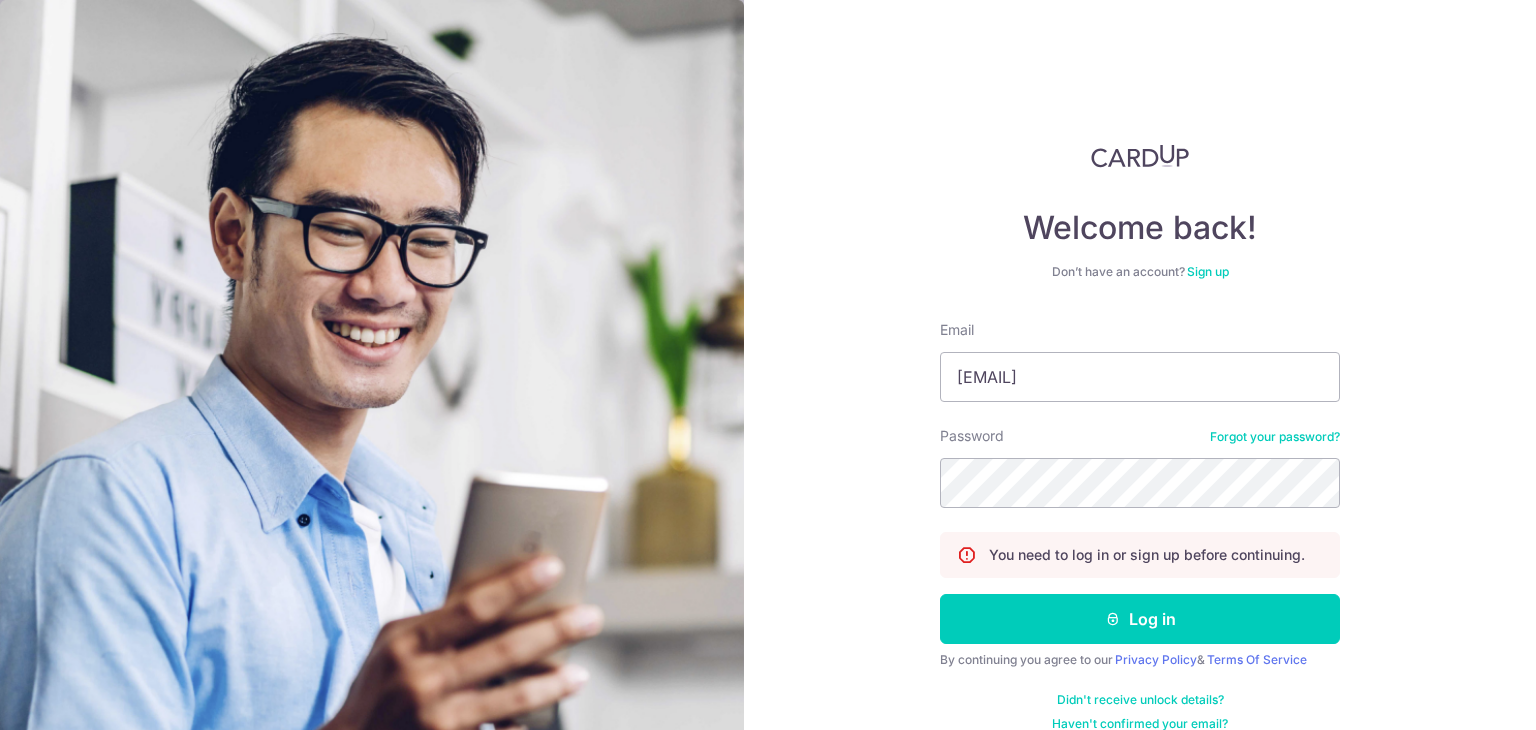 scroll, scrollTop: 0, scrollLeft: 0, axis: both 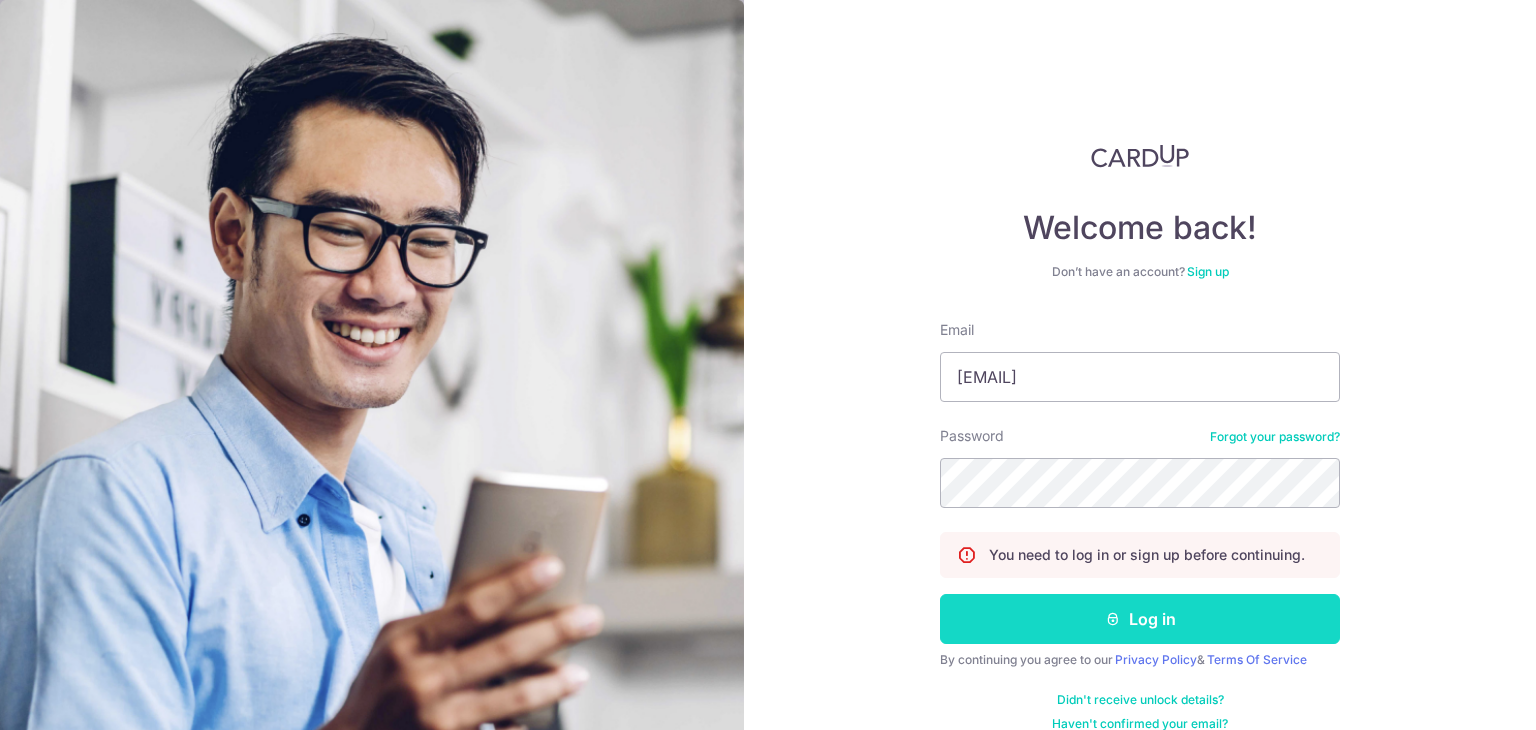 click on "Log in" at bounding box center [1140, 619] 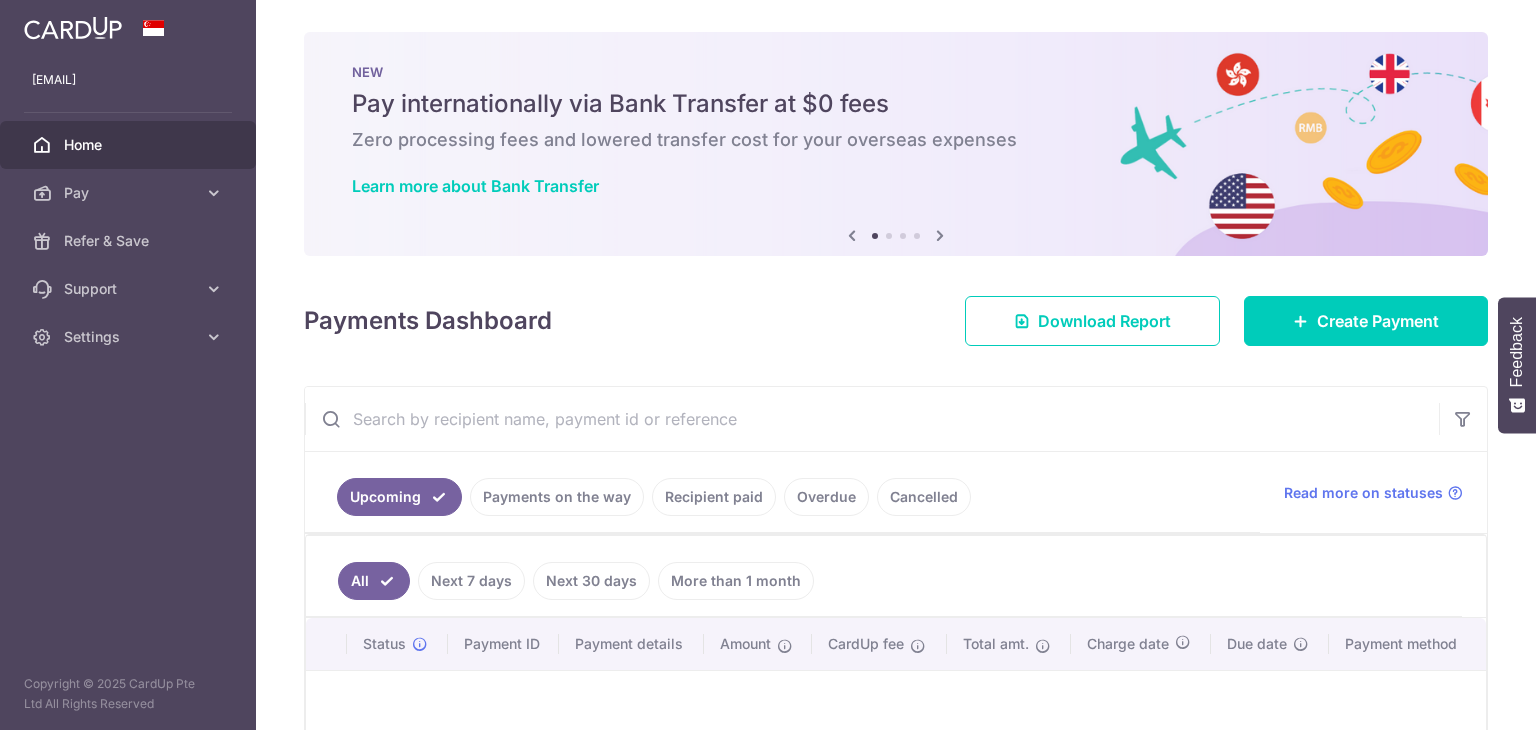 scroll, scrollTop: 0, scrollLeft: 0, axis: both 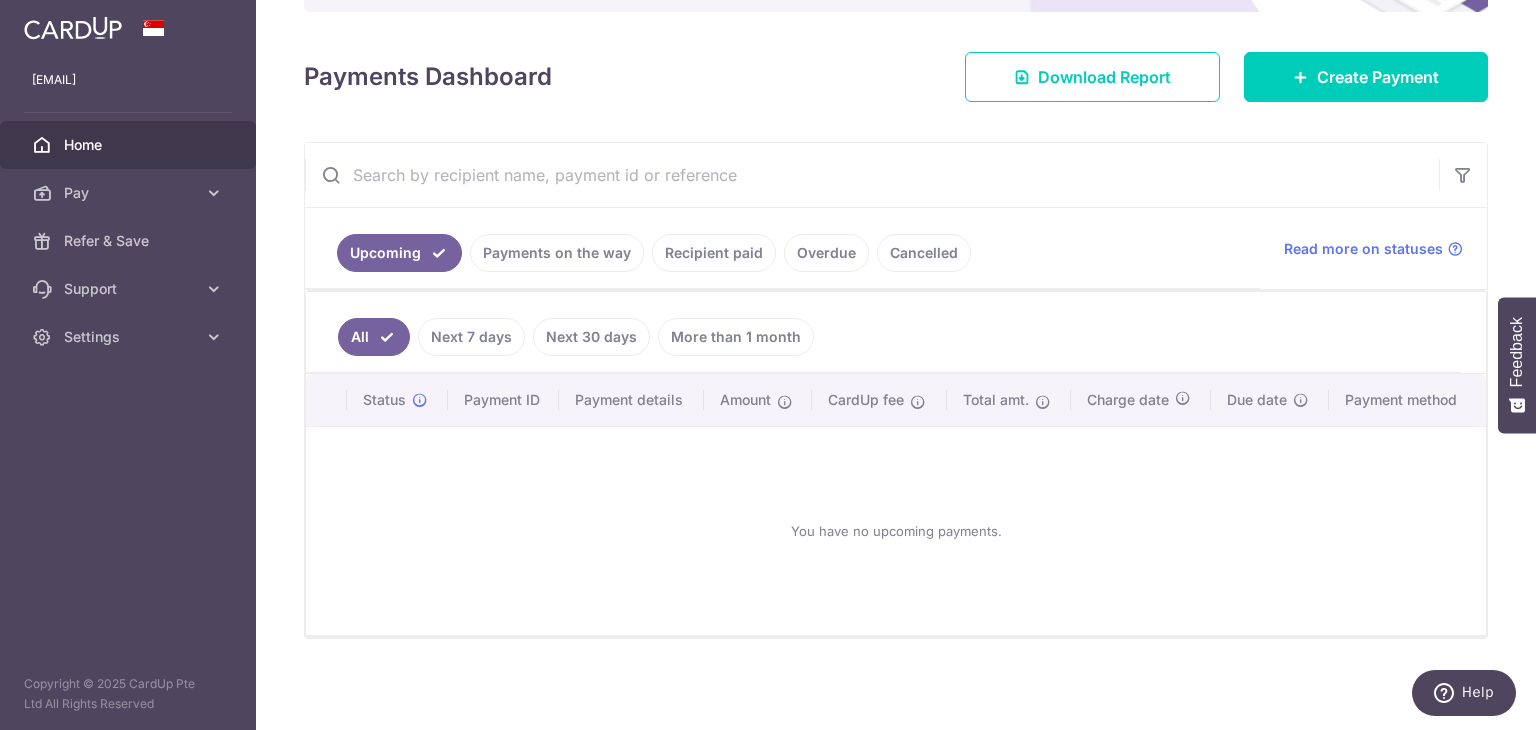 click on "Recipient paid" at bounding box center [714, 253] 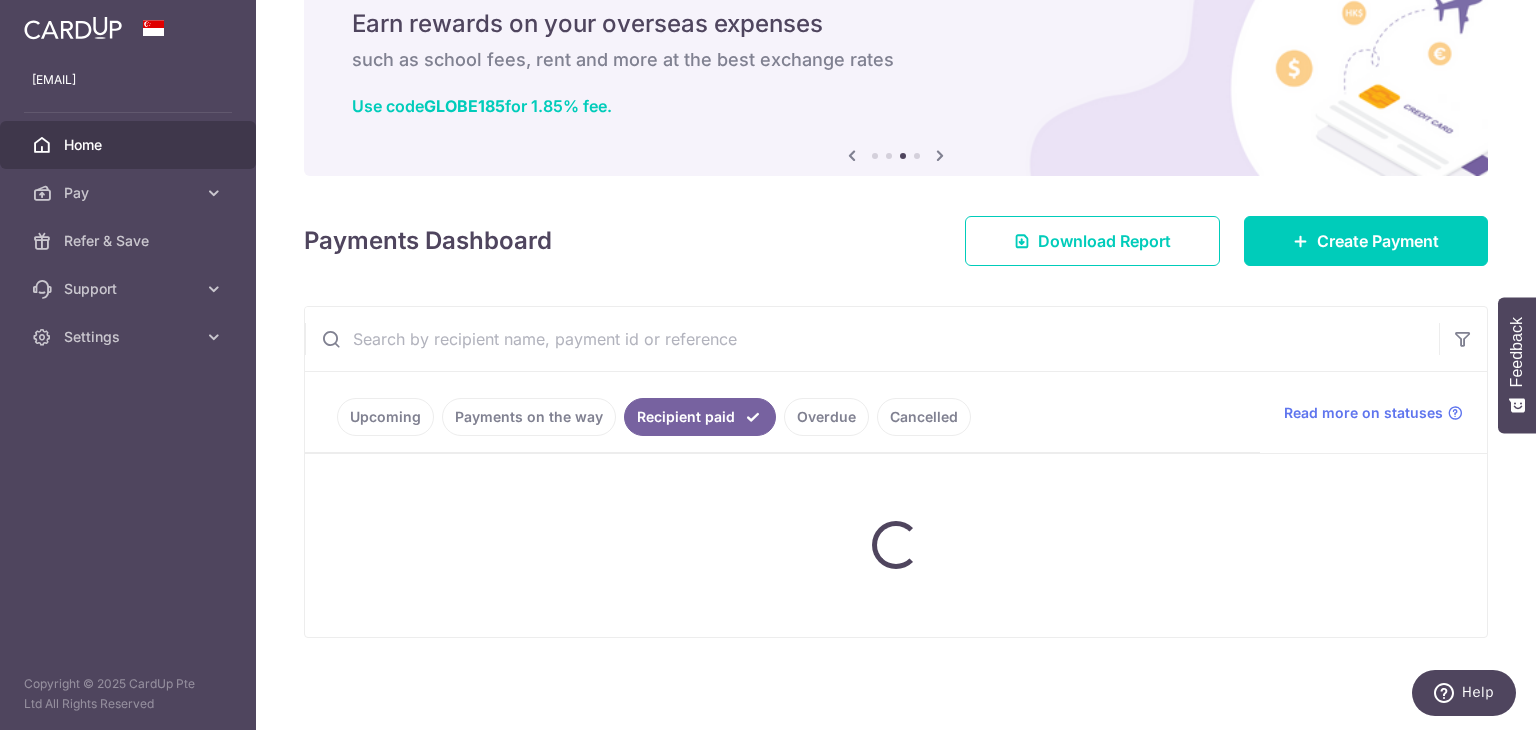 scroll, scrollTop: 244, scrollLeft: 0, axis: vertical 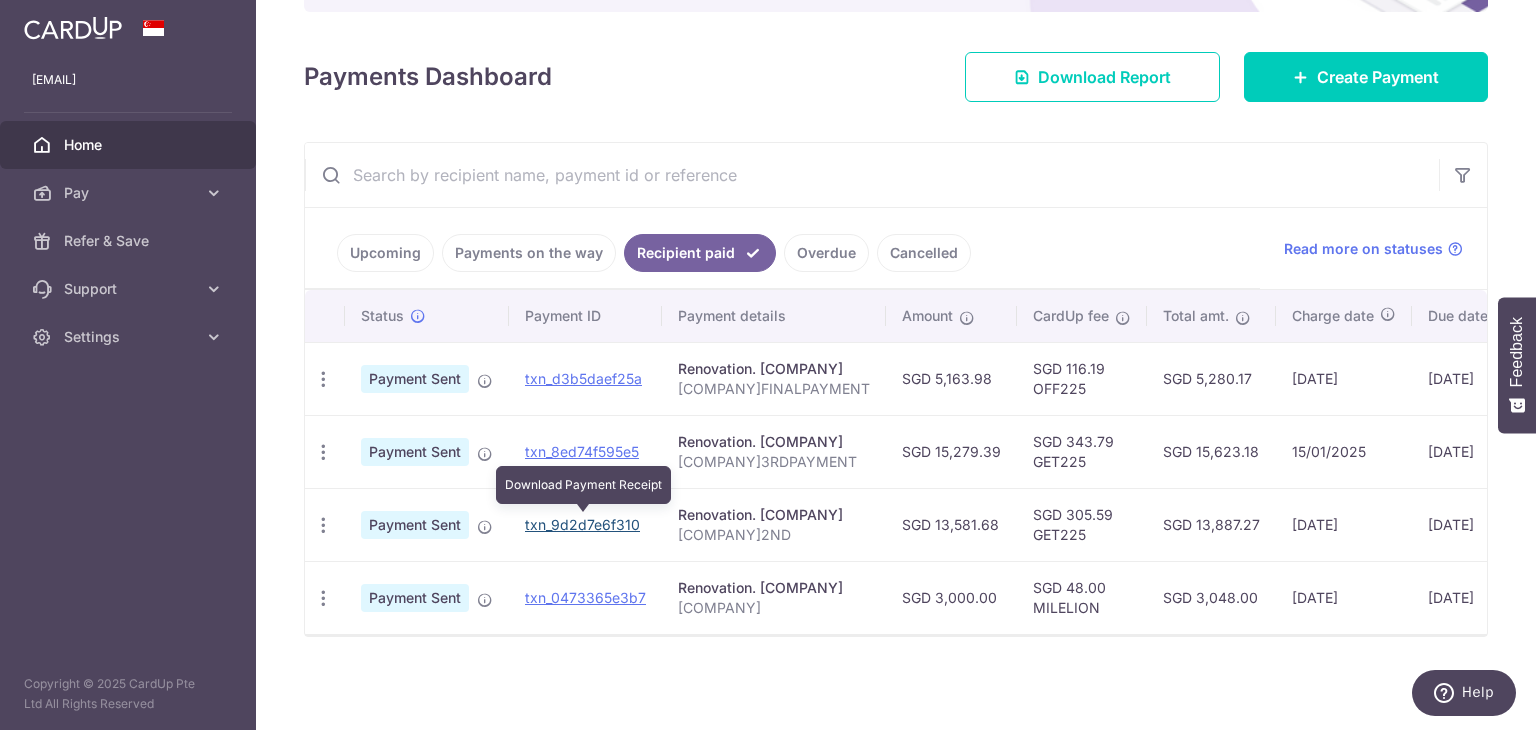 click on "txn_9d2d7e6f310" at bounding box center (582, 524) 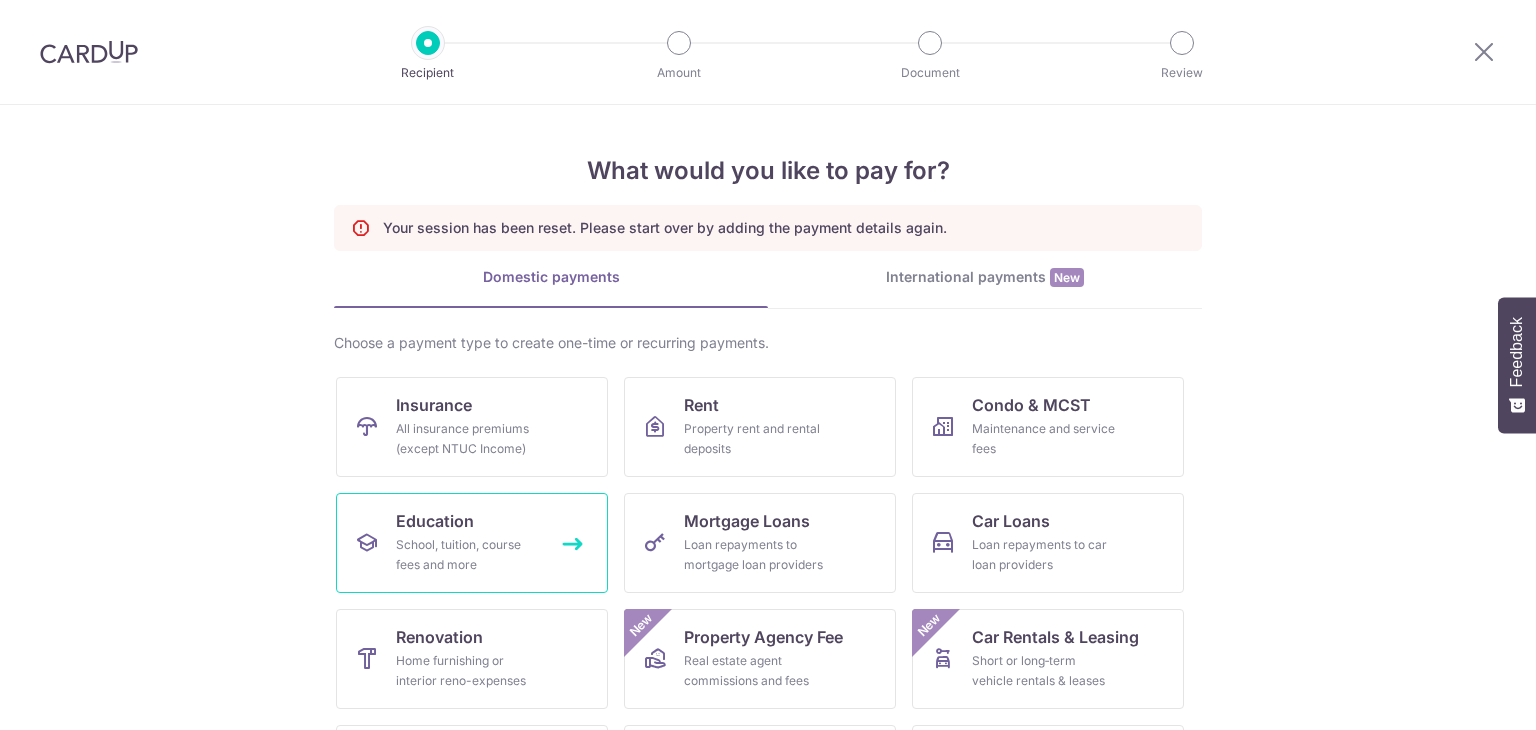 scroll, scrollTop: 0, scrollLeft: 0, axis: both 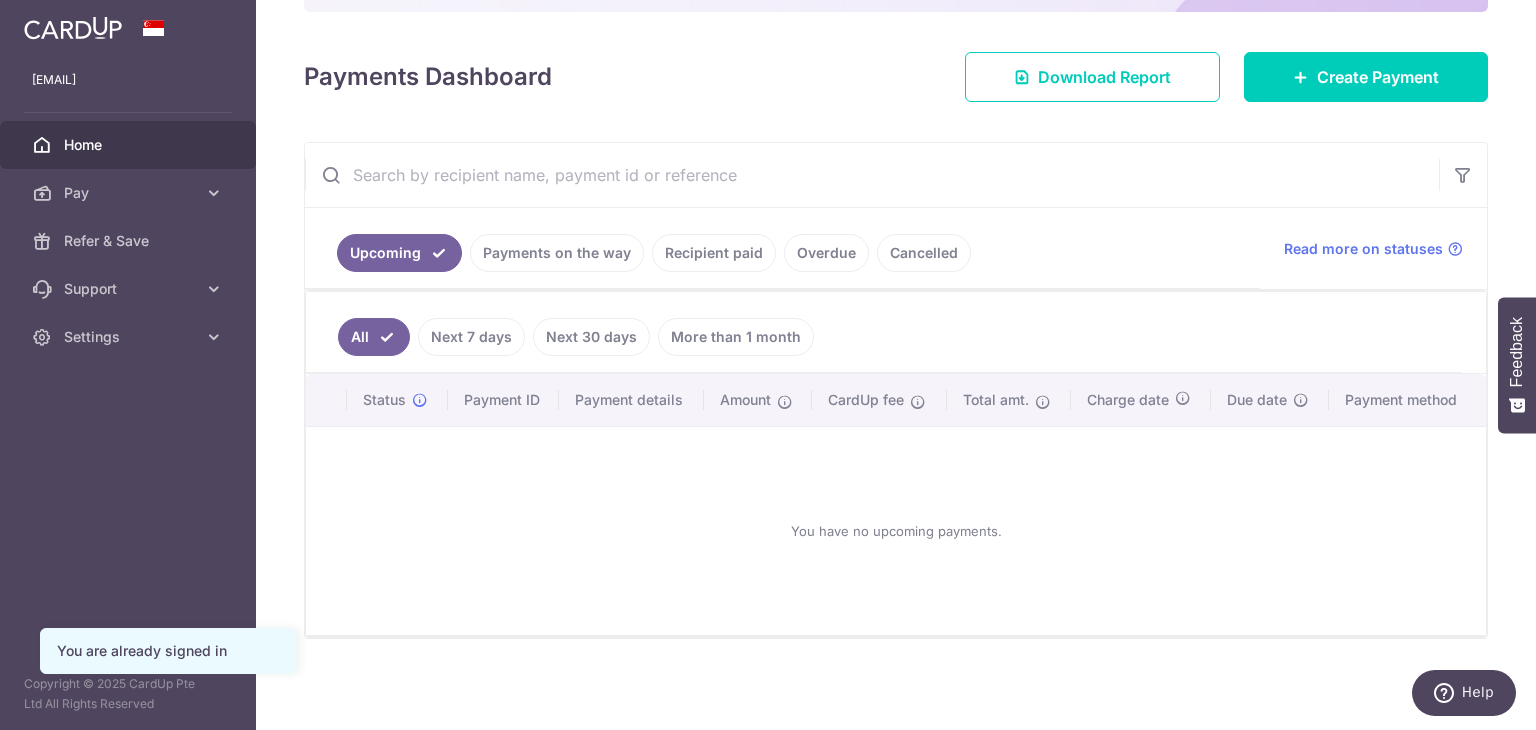click on "More than 1 month" at bounding box center (736, 337) 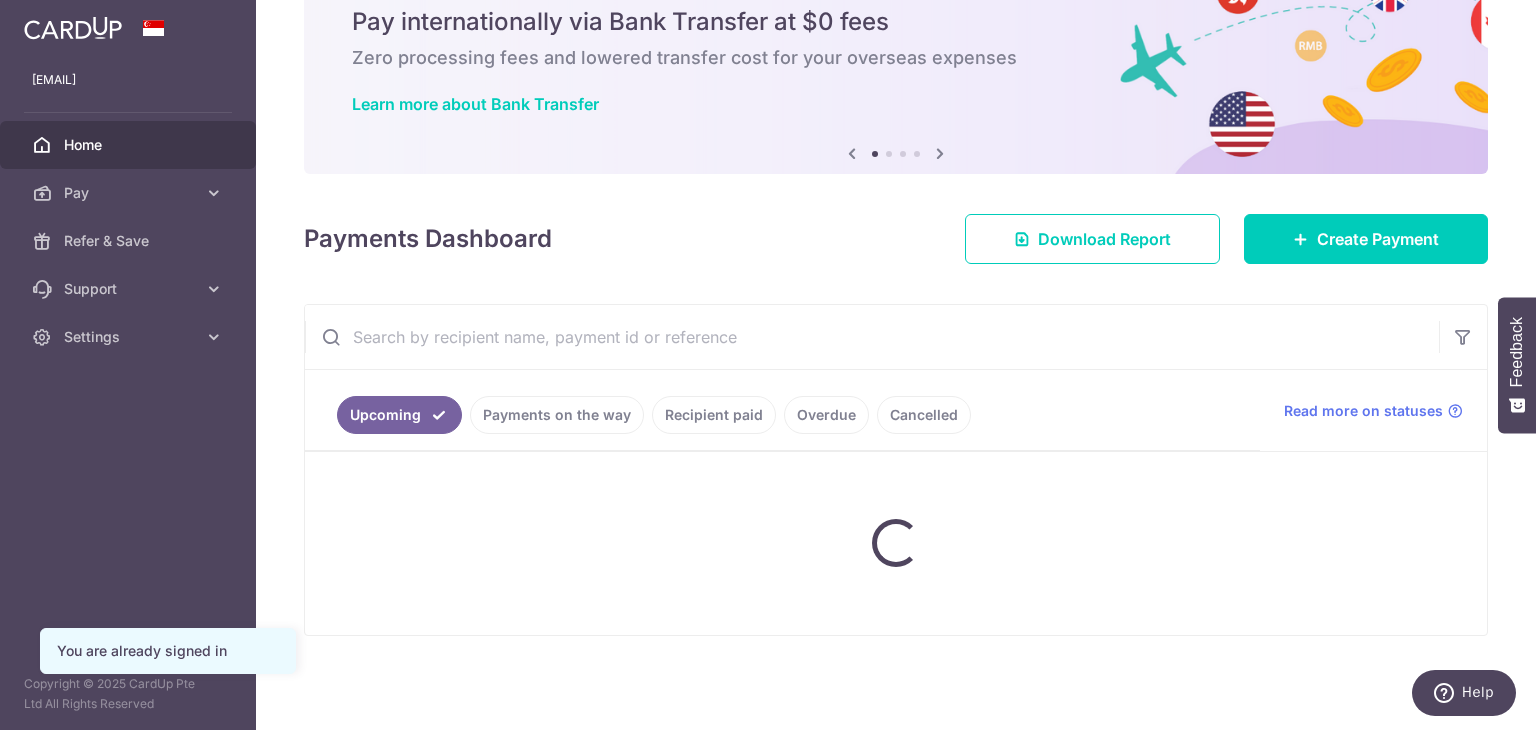 scroll, scrollTop: 244, scrollLeft: 0, axis: vertical 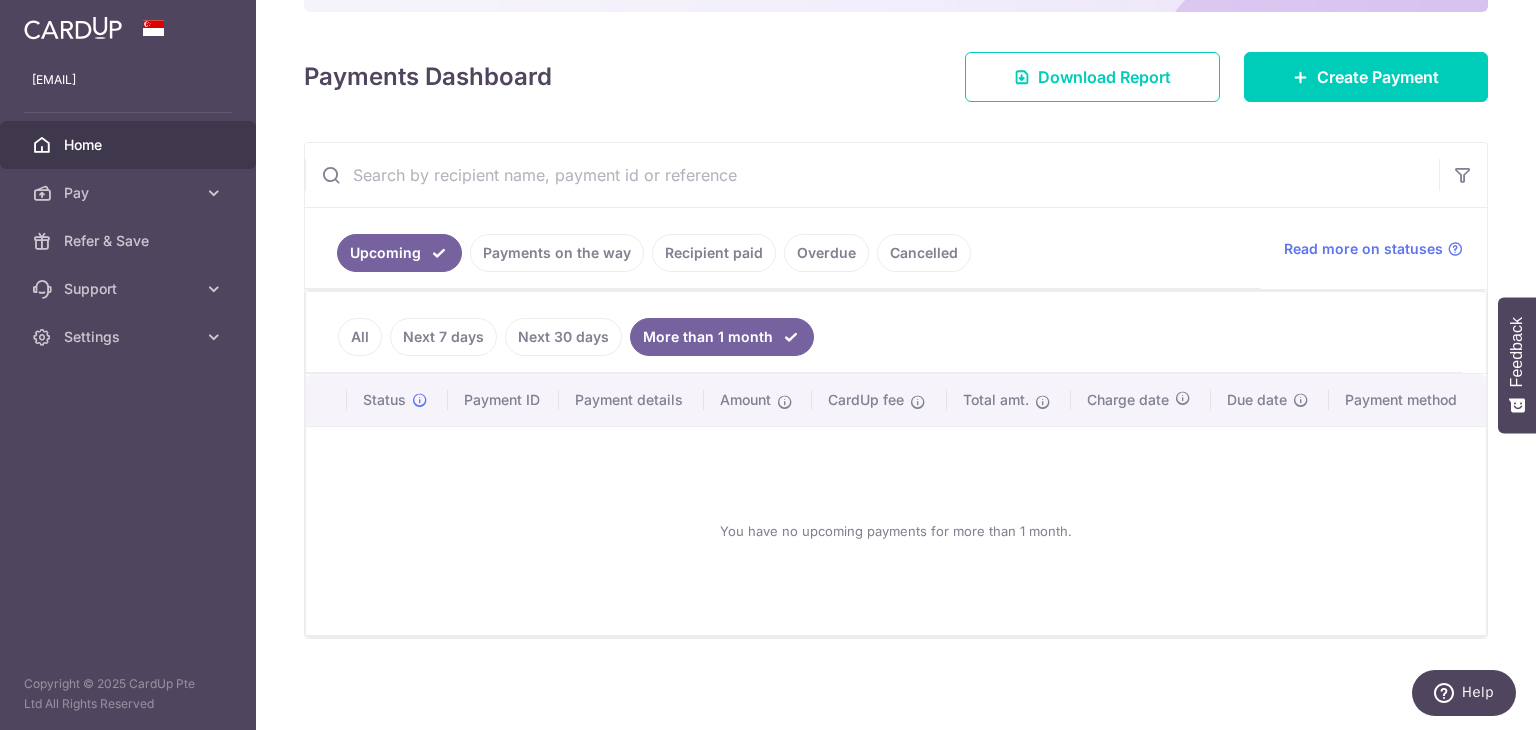 click on "Recipient paid" at bounding box center [714, 253] 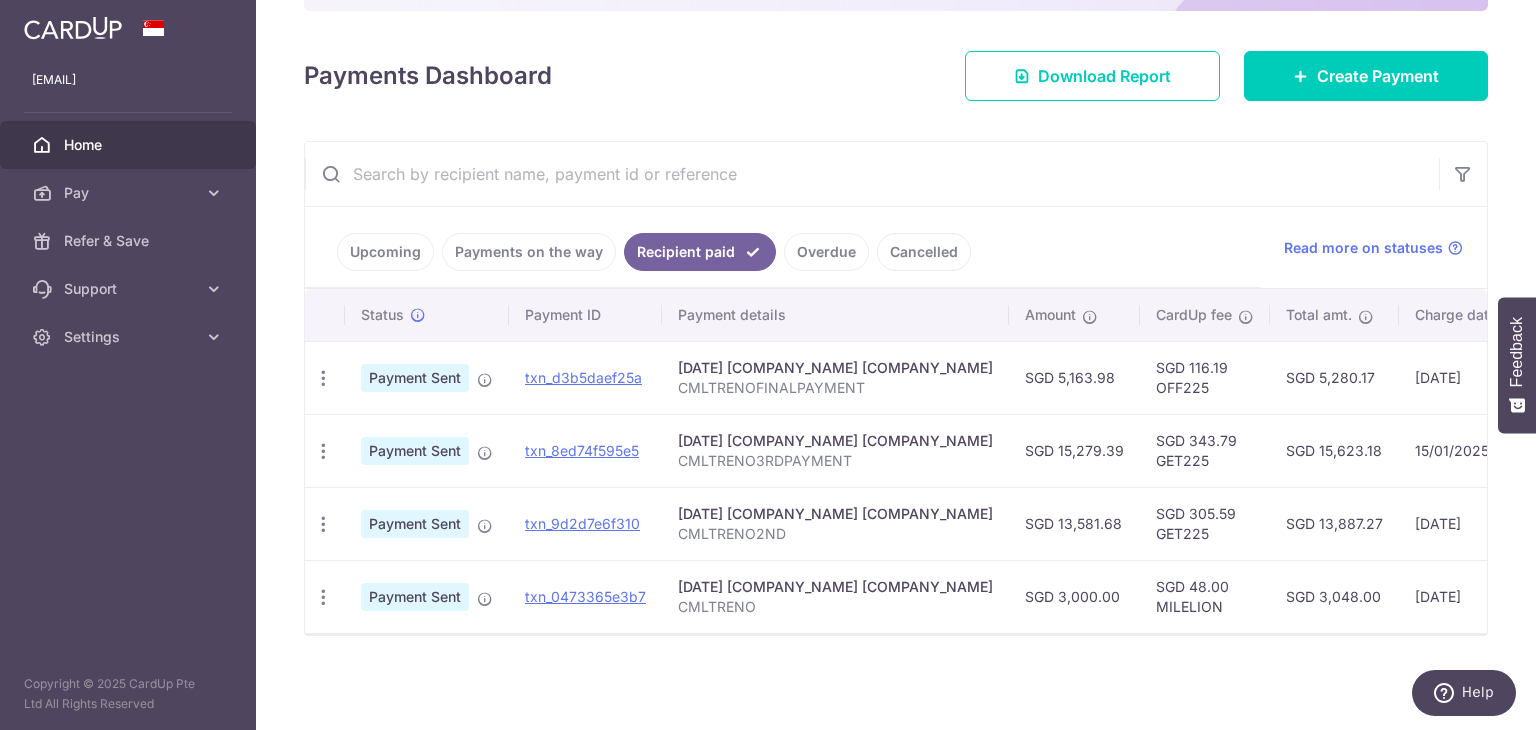 scroll, scrollTop: 252, scrollLeft: 0, axis: vertical 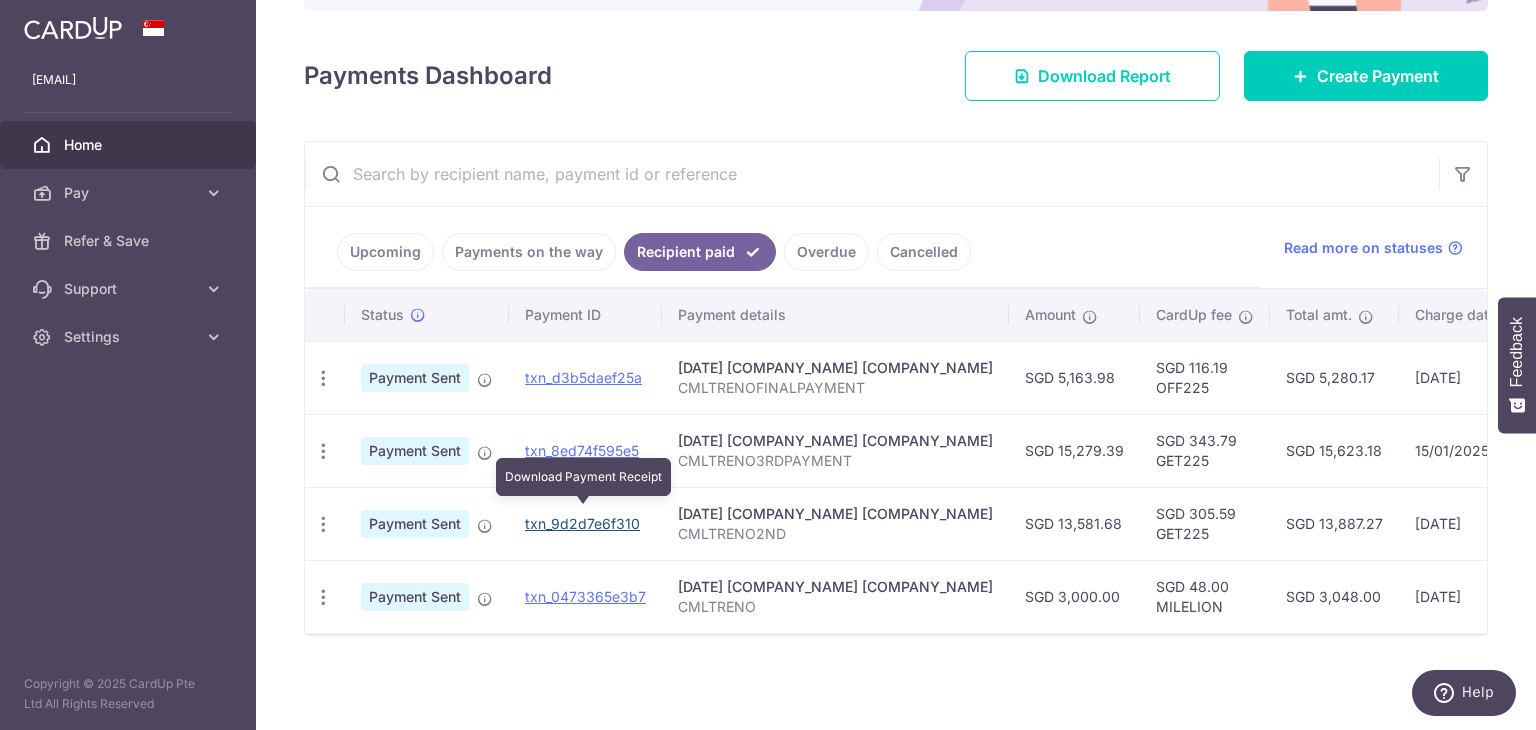 click on "txn_9d2d7e6f310" at bounding box center [582, 523] 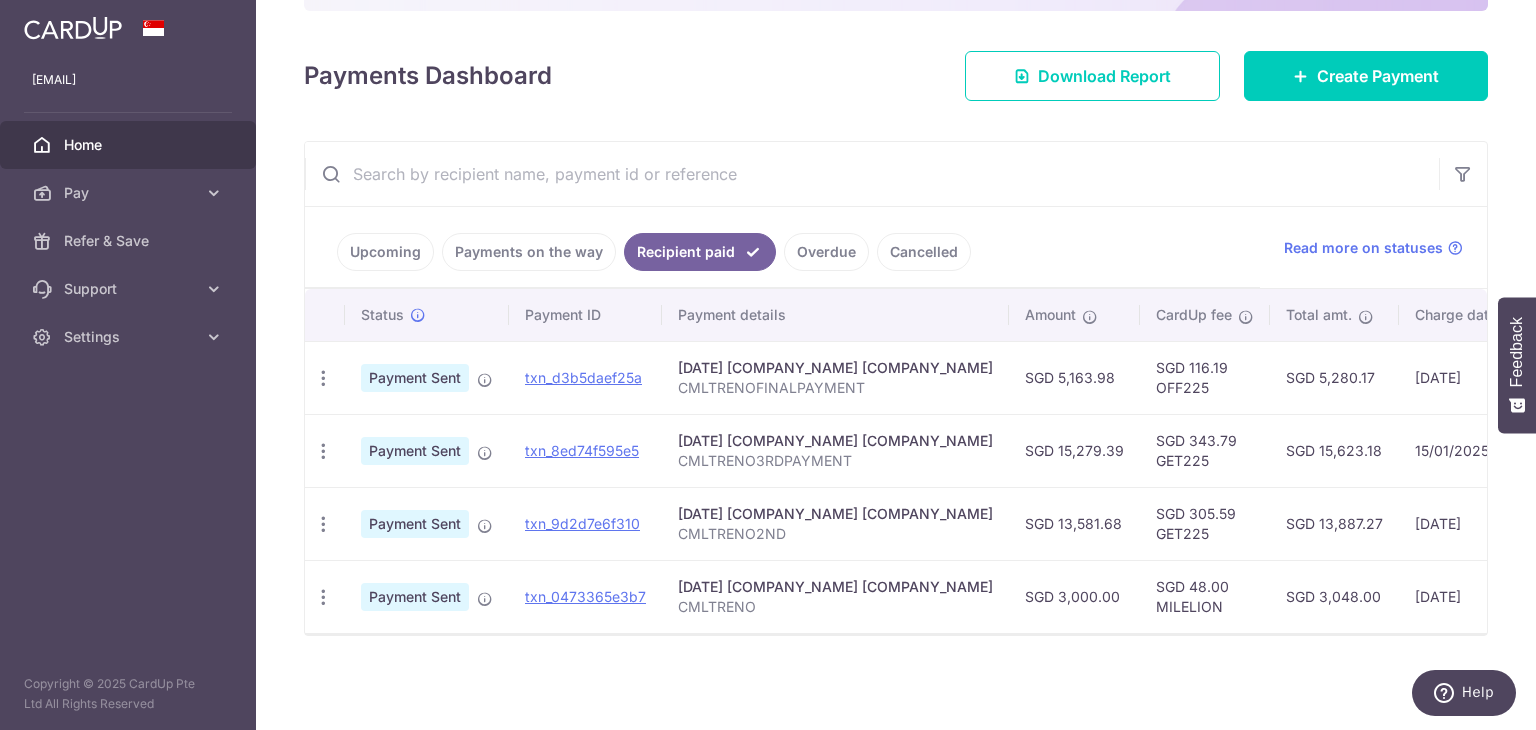 click on "Cancelled" at bounding box center [924, 252] 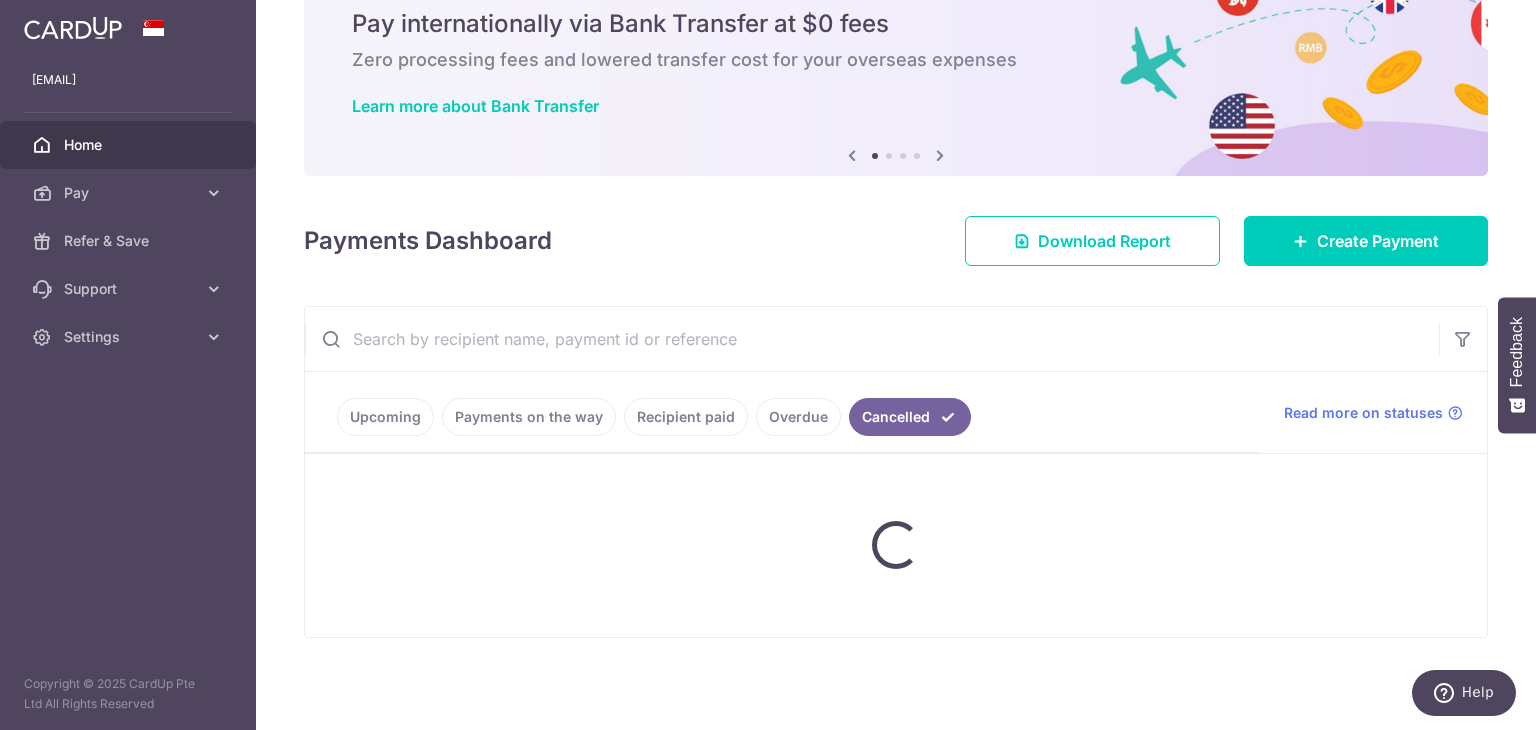 scroll, scrollTop: 107, scrollLeft: 0, axis: vertical 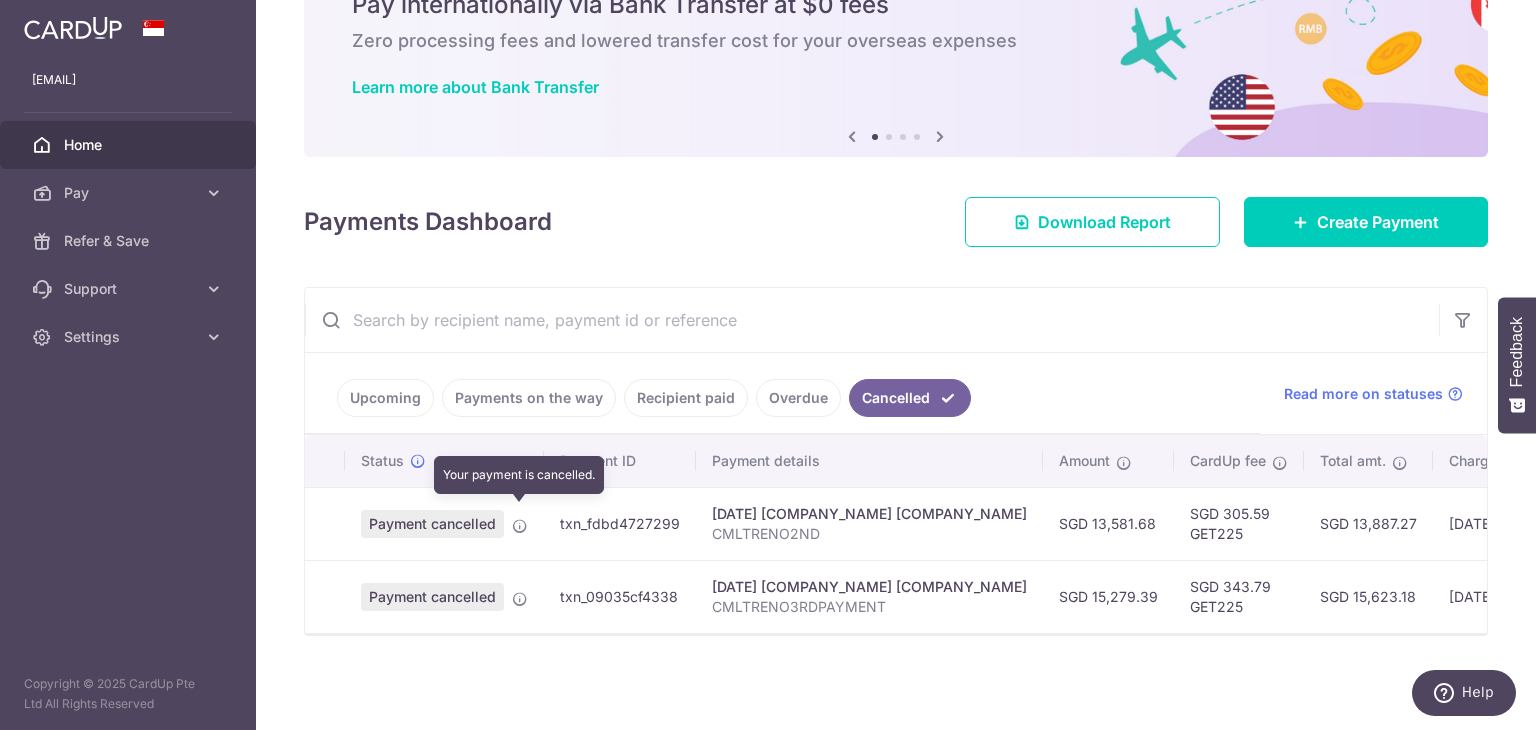 click at bounding box center [520, 526] 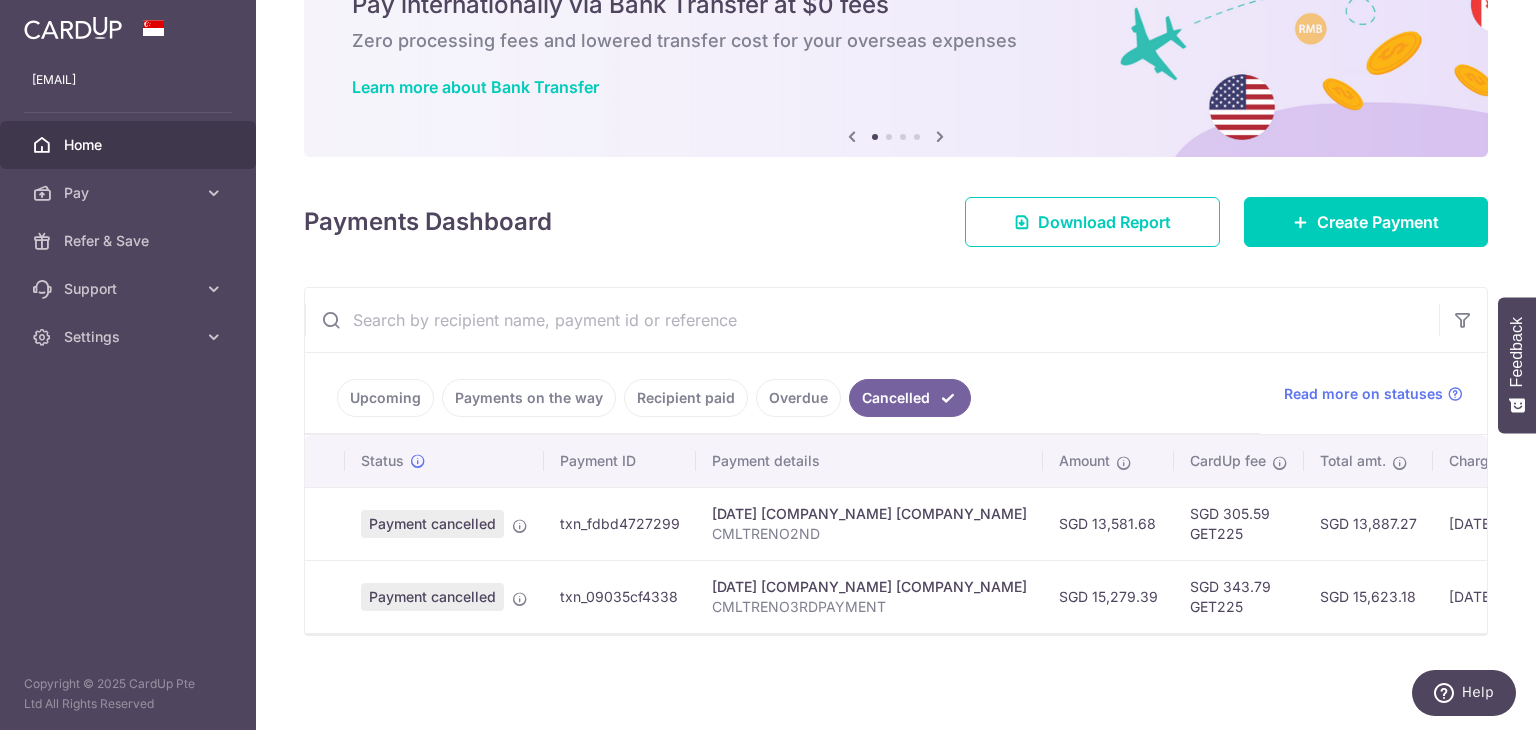 click on "Recipient paid" at bounding box center (686, 398) 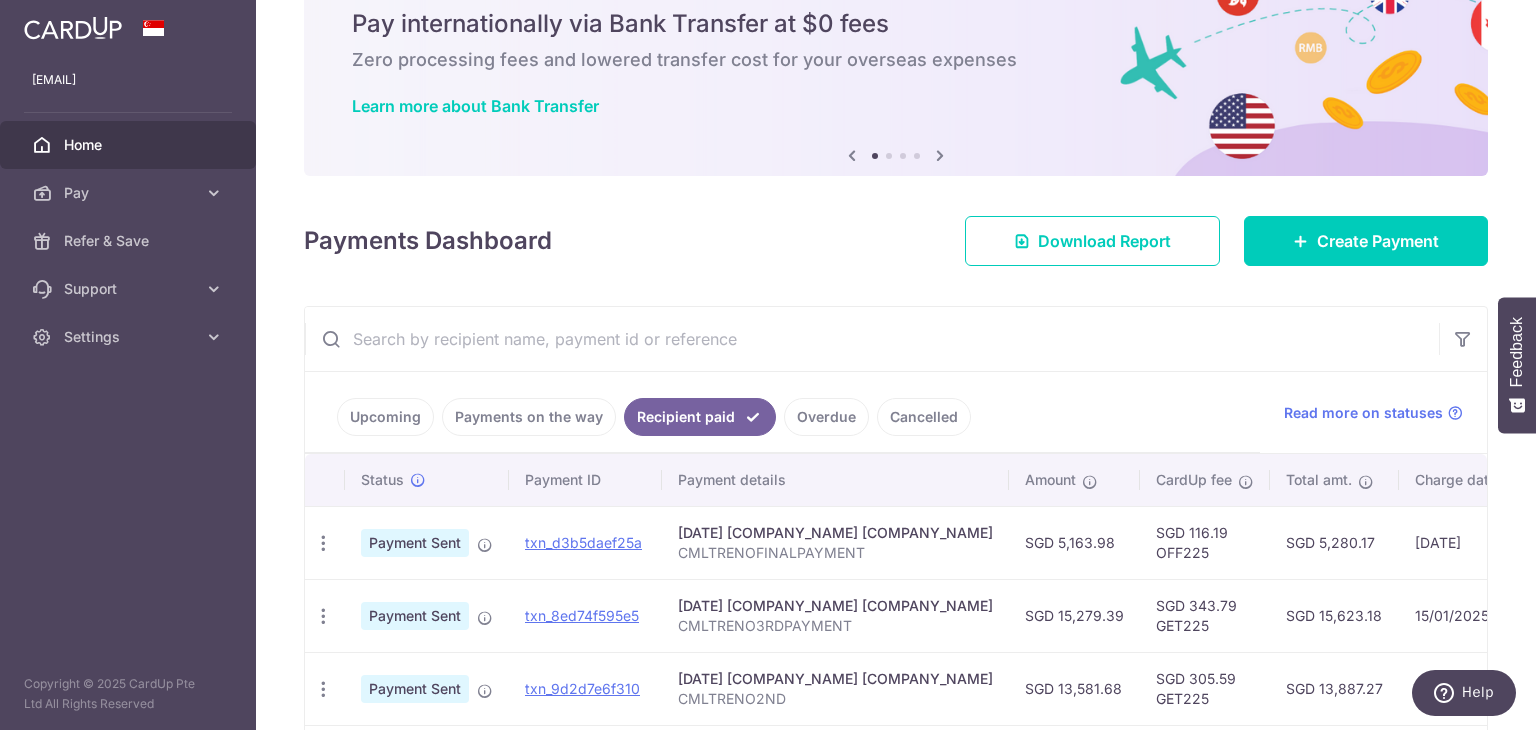 scroll, scrollTop: 252, scrollLeft: 0, axis: vertical 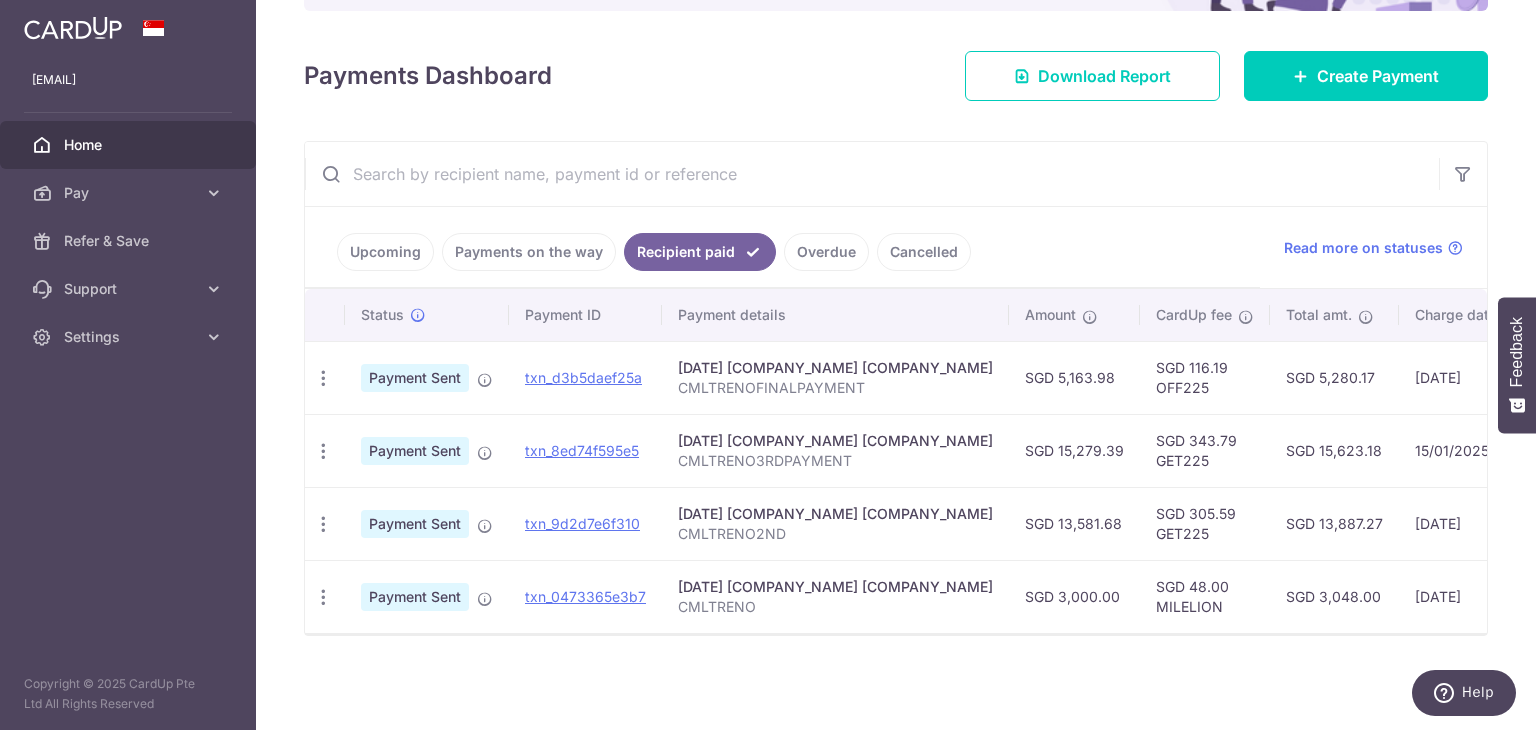 click on "Cancelled" at bounding box center [924, 252] 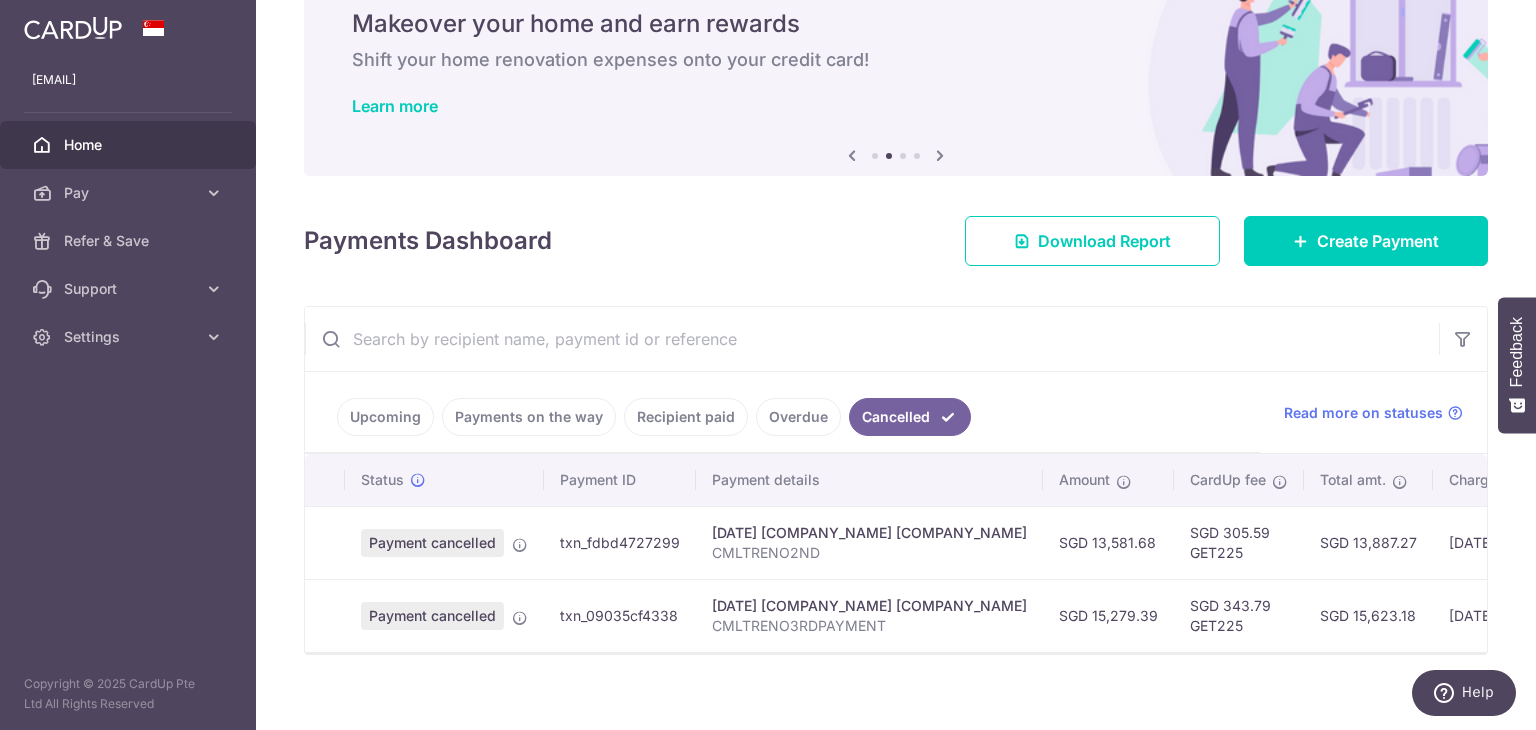 scroll, scrollTop: 107, scrollLeft: 0, axis: vertical 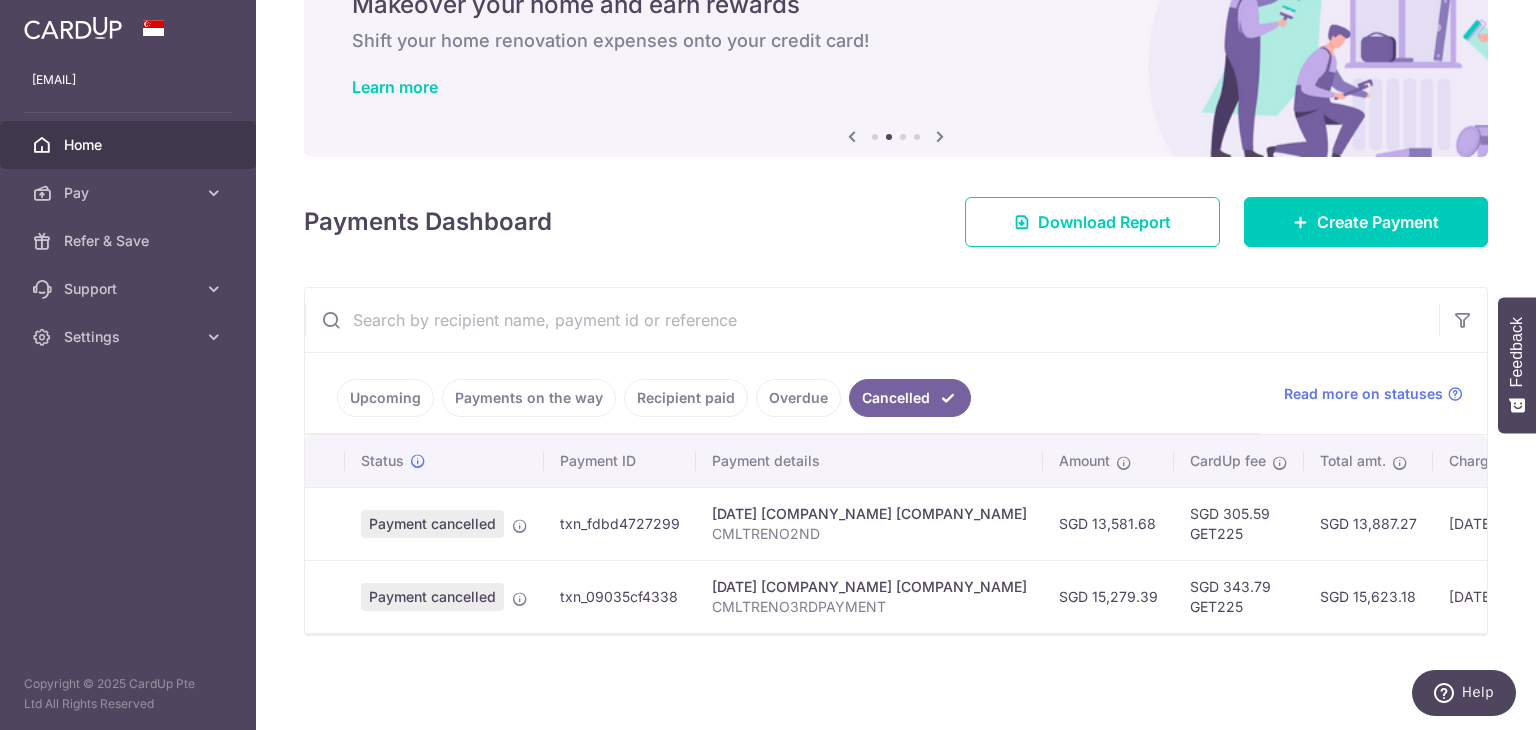 drag, startPoint x: 678, startPoint y: 507, endPoint x: 558, endPoint y: 504, distance: 120.03749 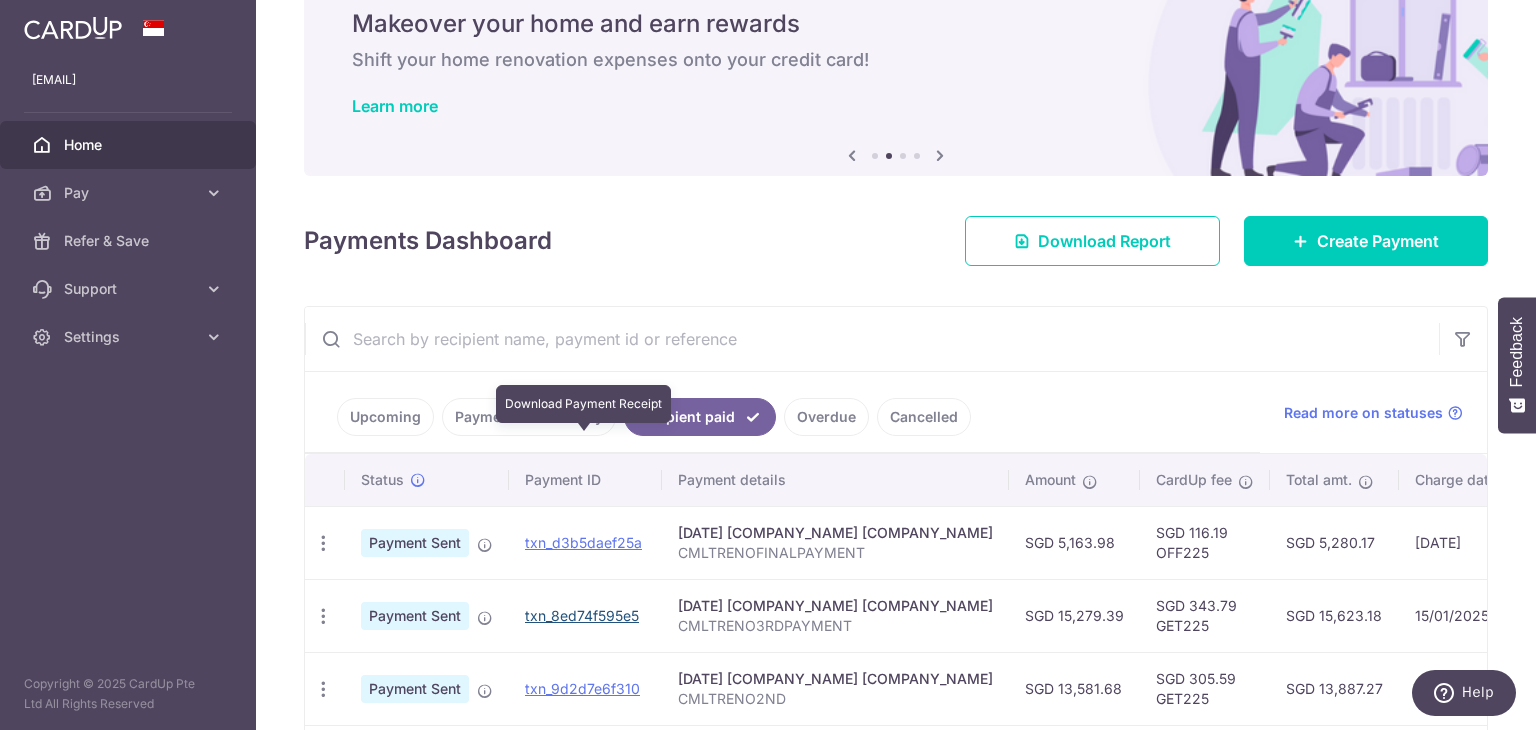 scroll, scrollTop: 252, scrollLeft: 0, axis: vertical 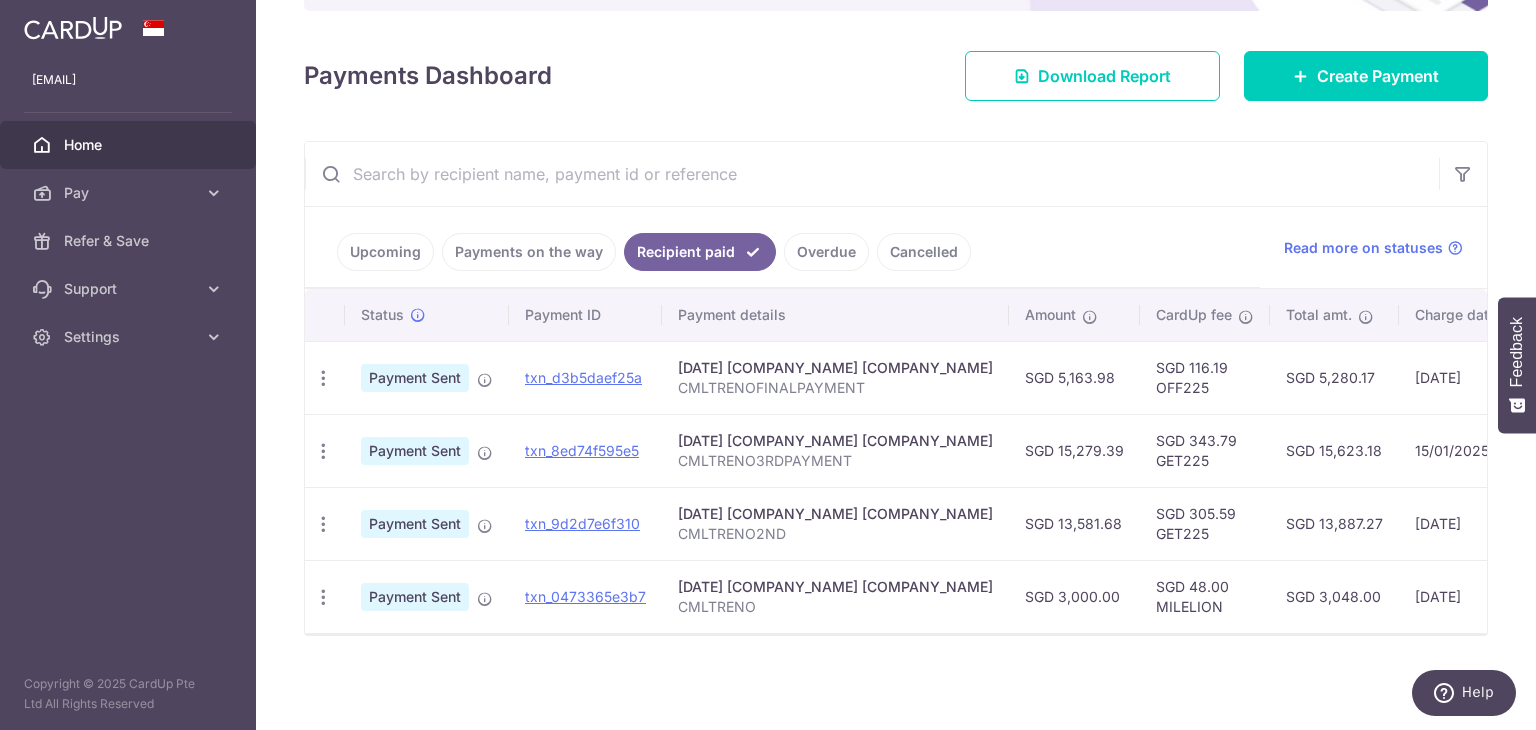 click on "Cancelled" at bounding box center [924, 252] 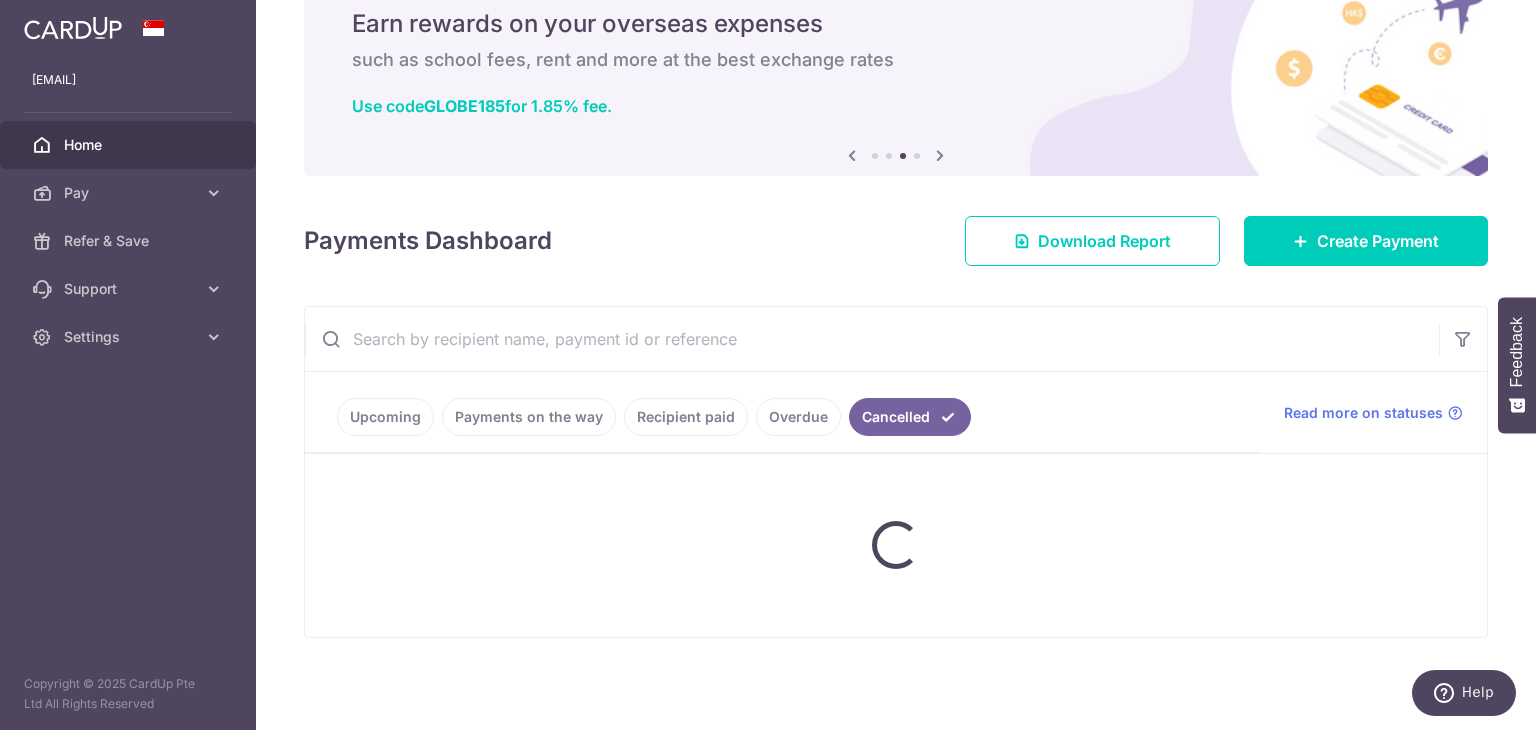 scroll, scrollTop: 107, scrollLeft: 0, axis: vertical 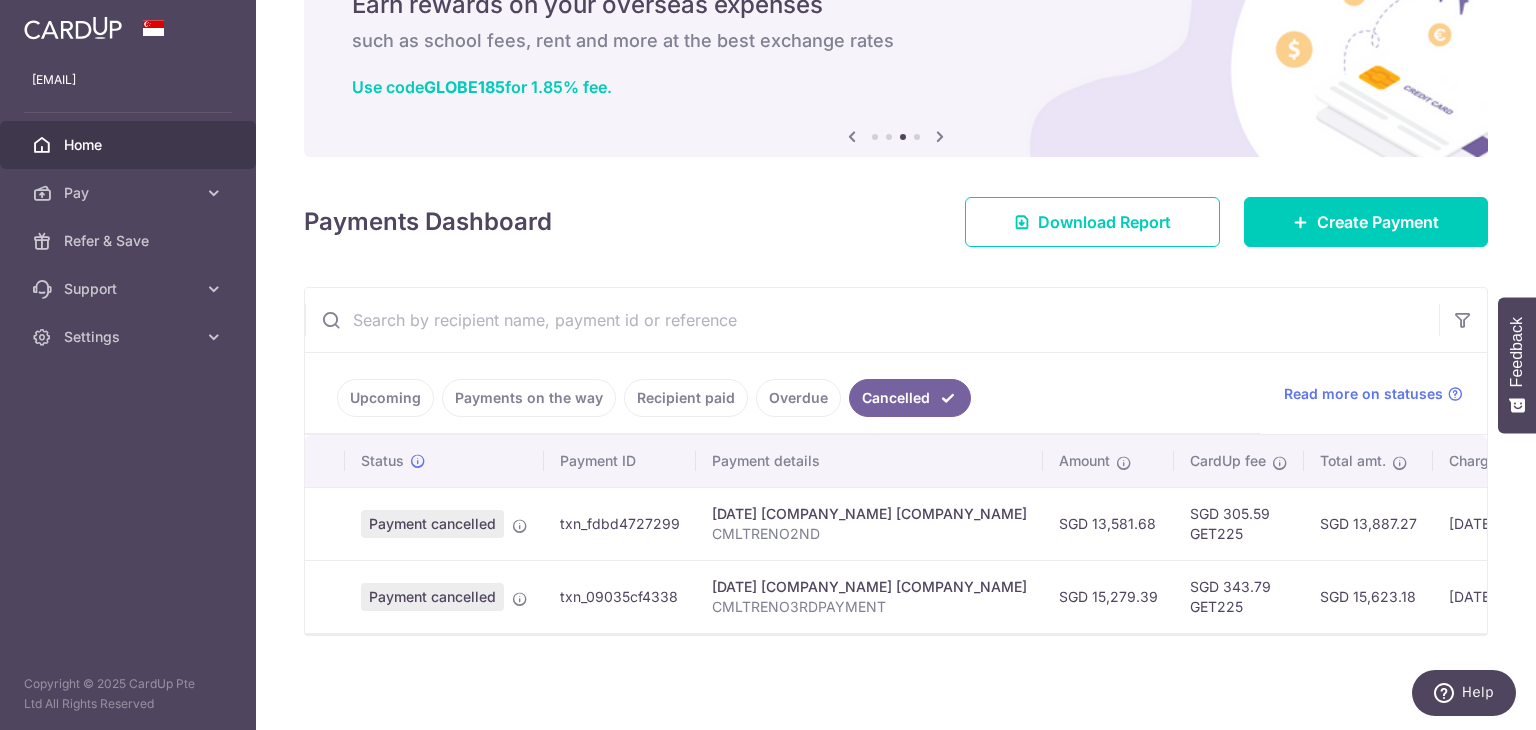 click on "txn_fdbd4727299" at bounding box center (620, 523) 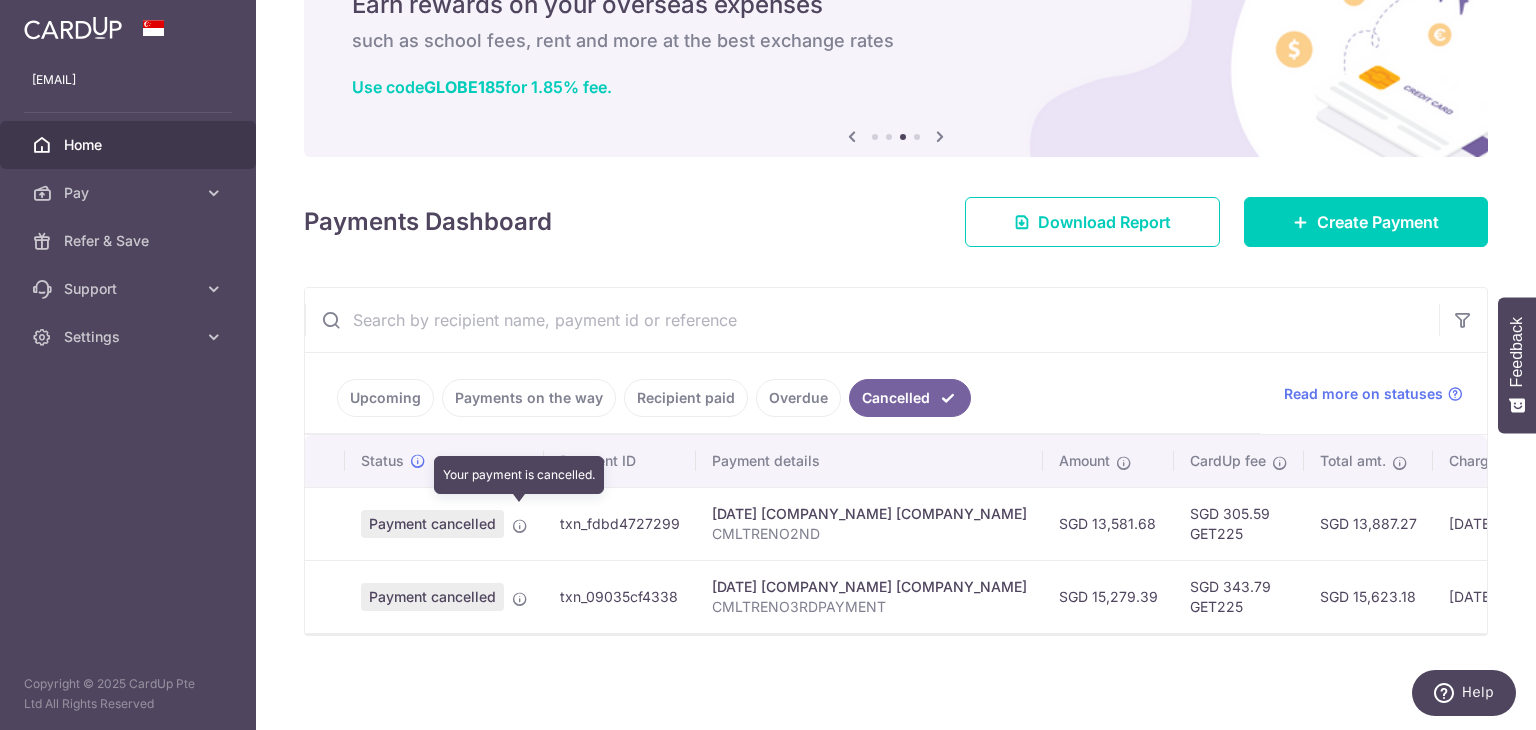 click at bounding box center [520, 526] 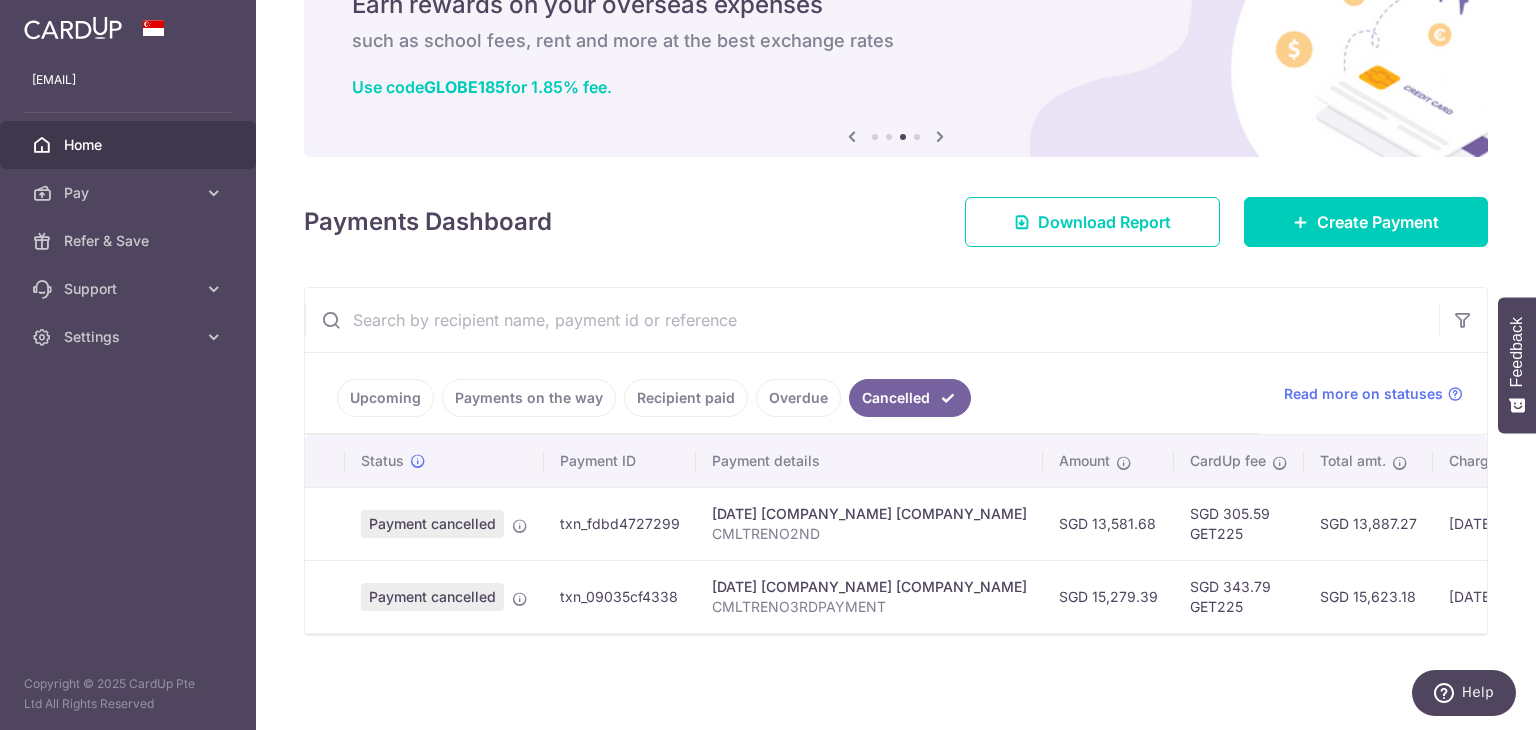 click on "Recipient paid" at bounding box center [686, 398] 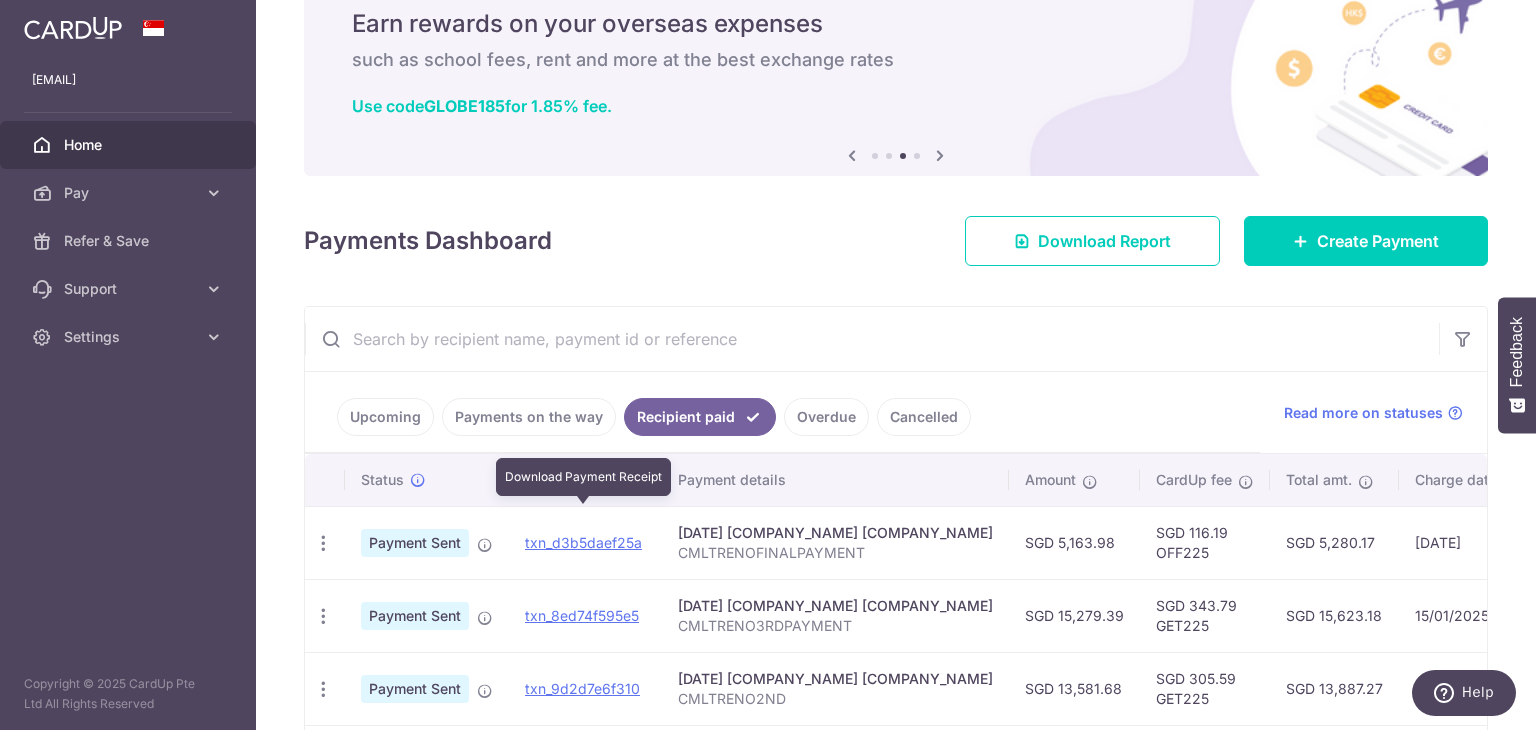 scroll, scrollTop: 252, scrollLeft: 0, axis: vertical 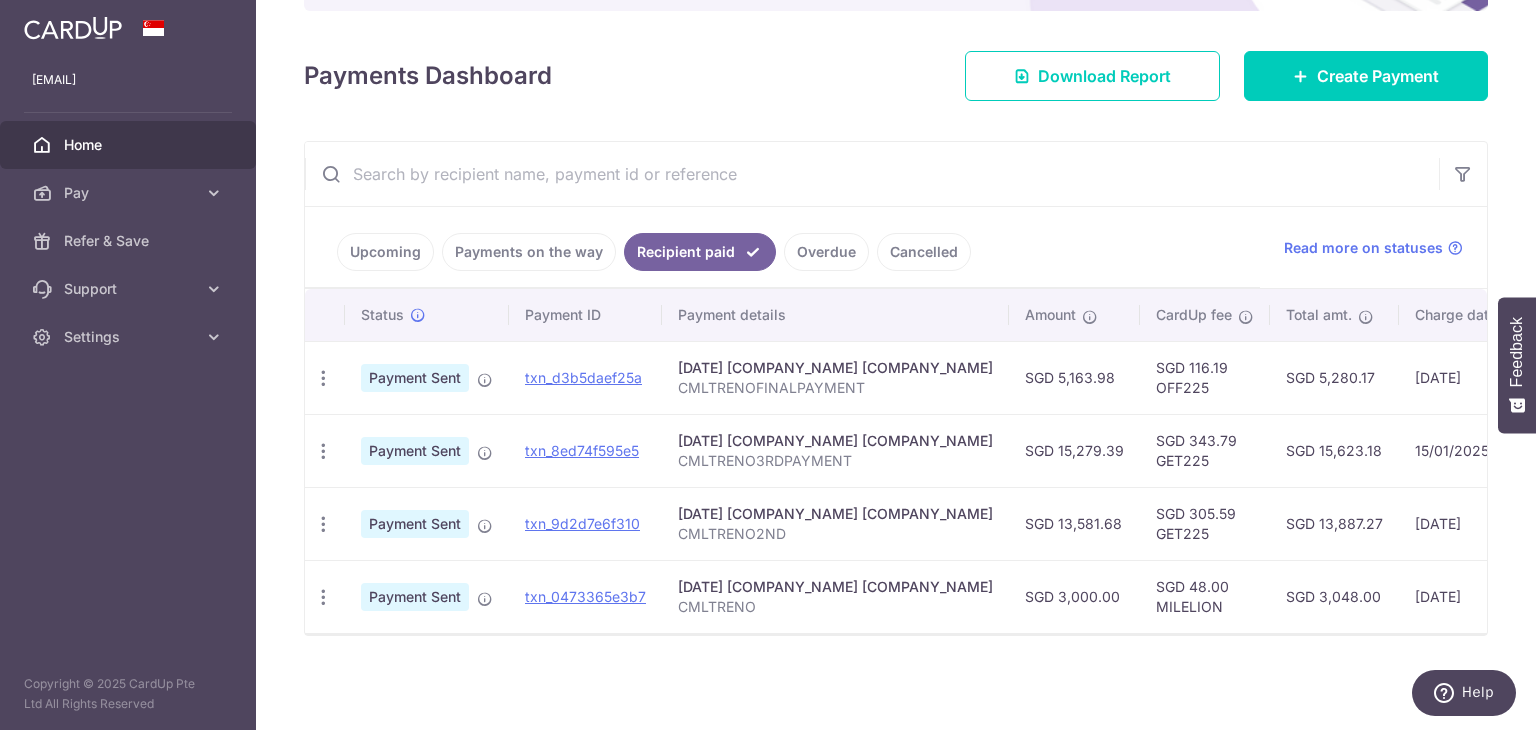 click on "Cancelled" at bounding box center [924, 252] 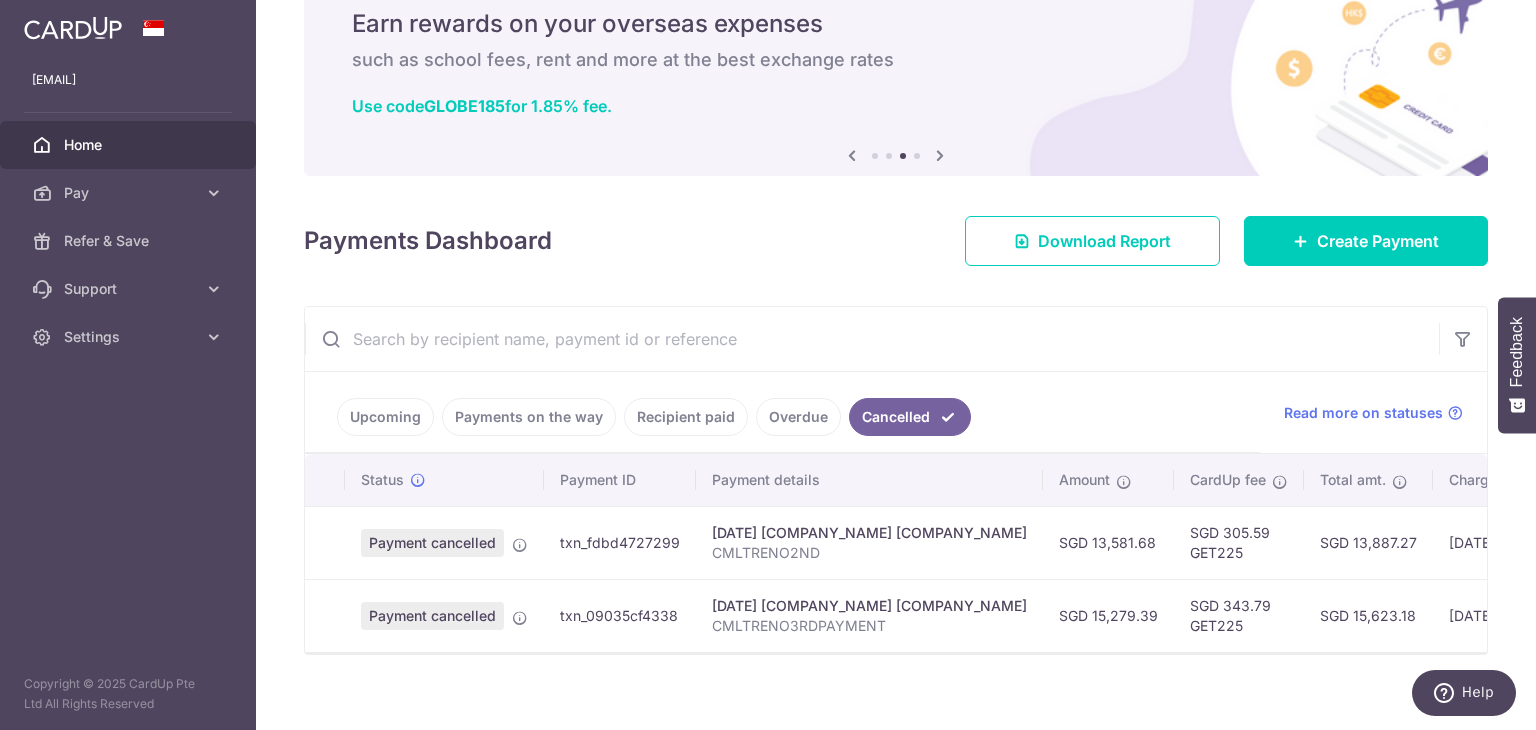 scroll, scrollTop: 107, scrollLeft: 0, axis: vertical 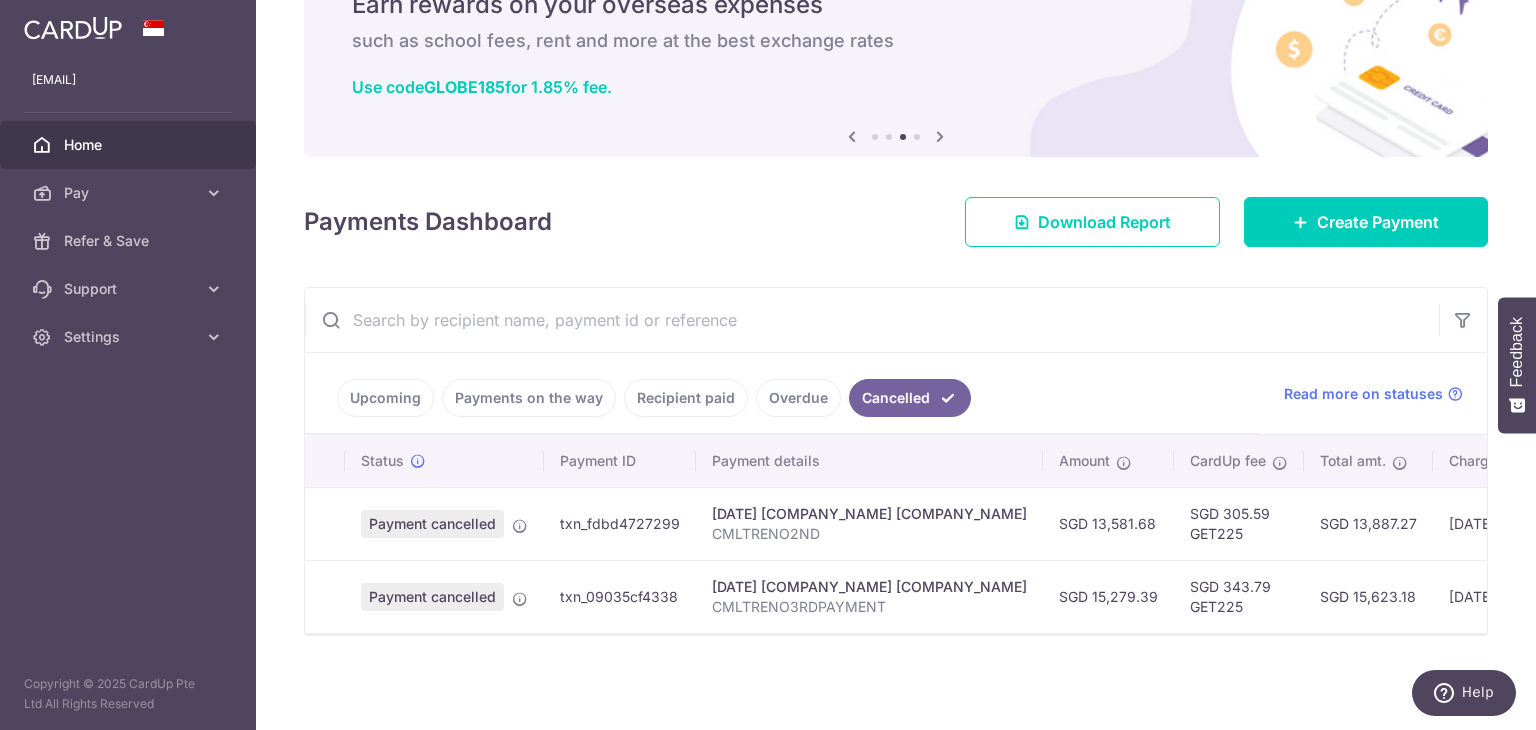 click on "Recipient paid" at bounding box center [686, 398] 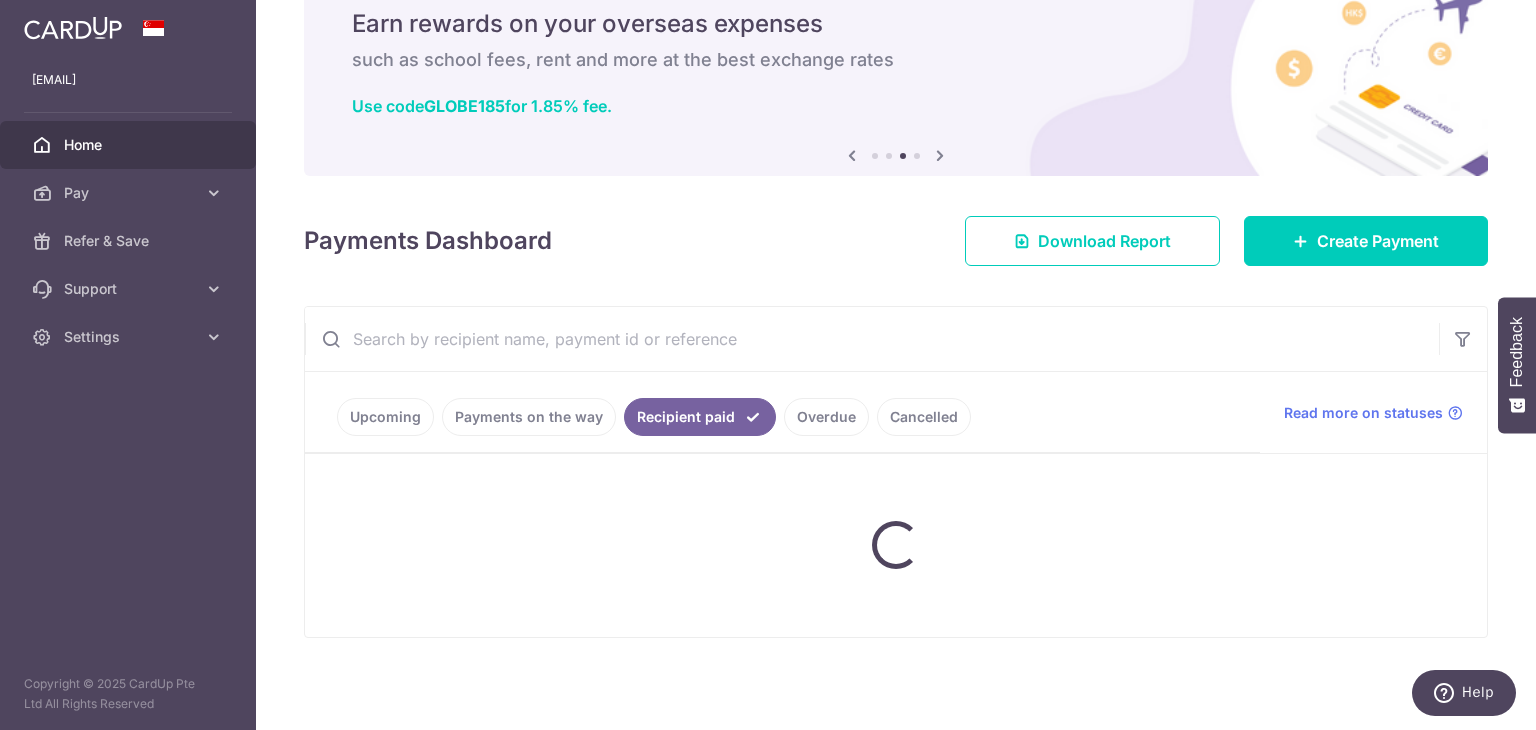 scroll, scrollTop: 252, scrollLeft: 0, axis: vertical 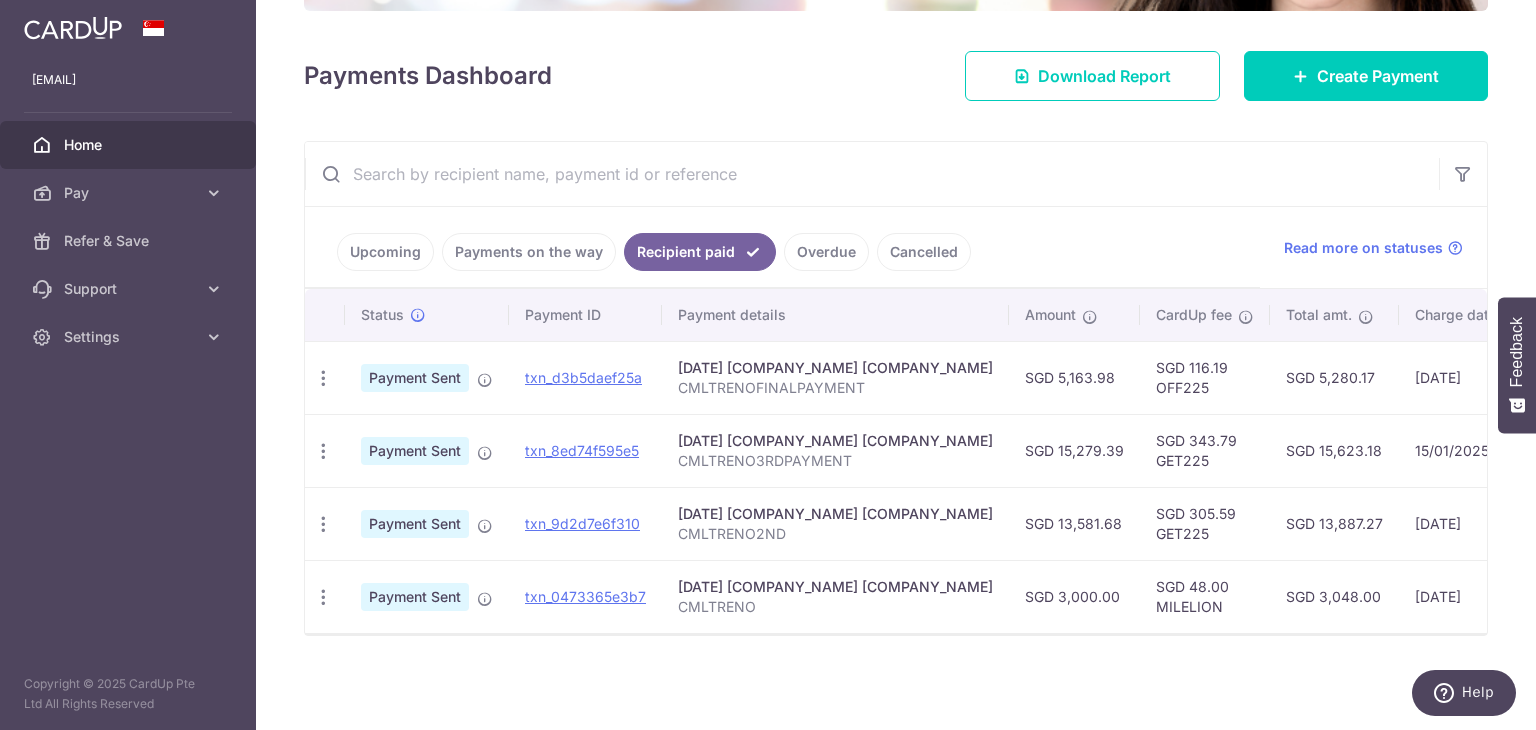 click on "txn_9d2d7e6f310" at bounding box center (585, 523) 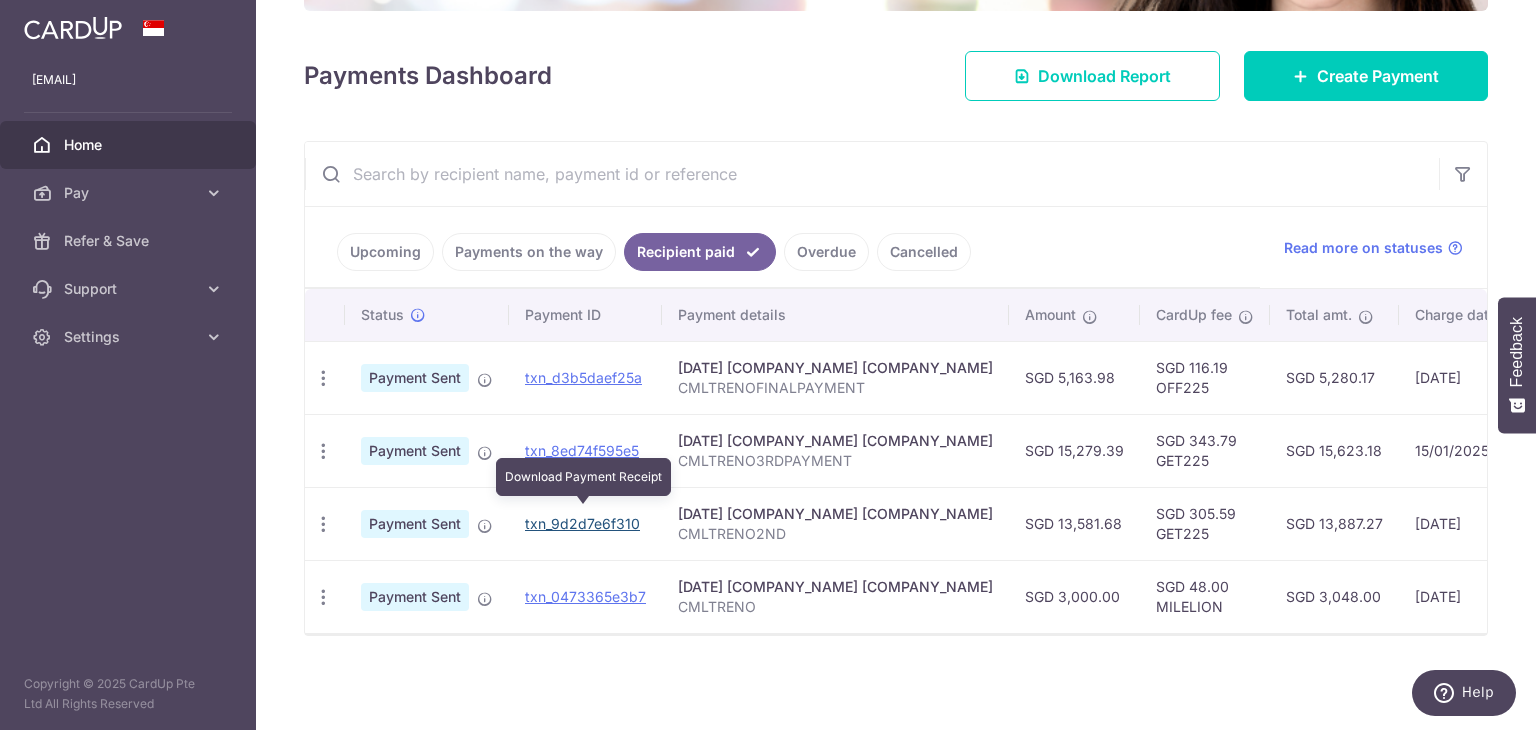 click on "txn_9d2d7e6f310" at bounding box center [582, 523] 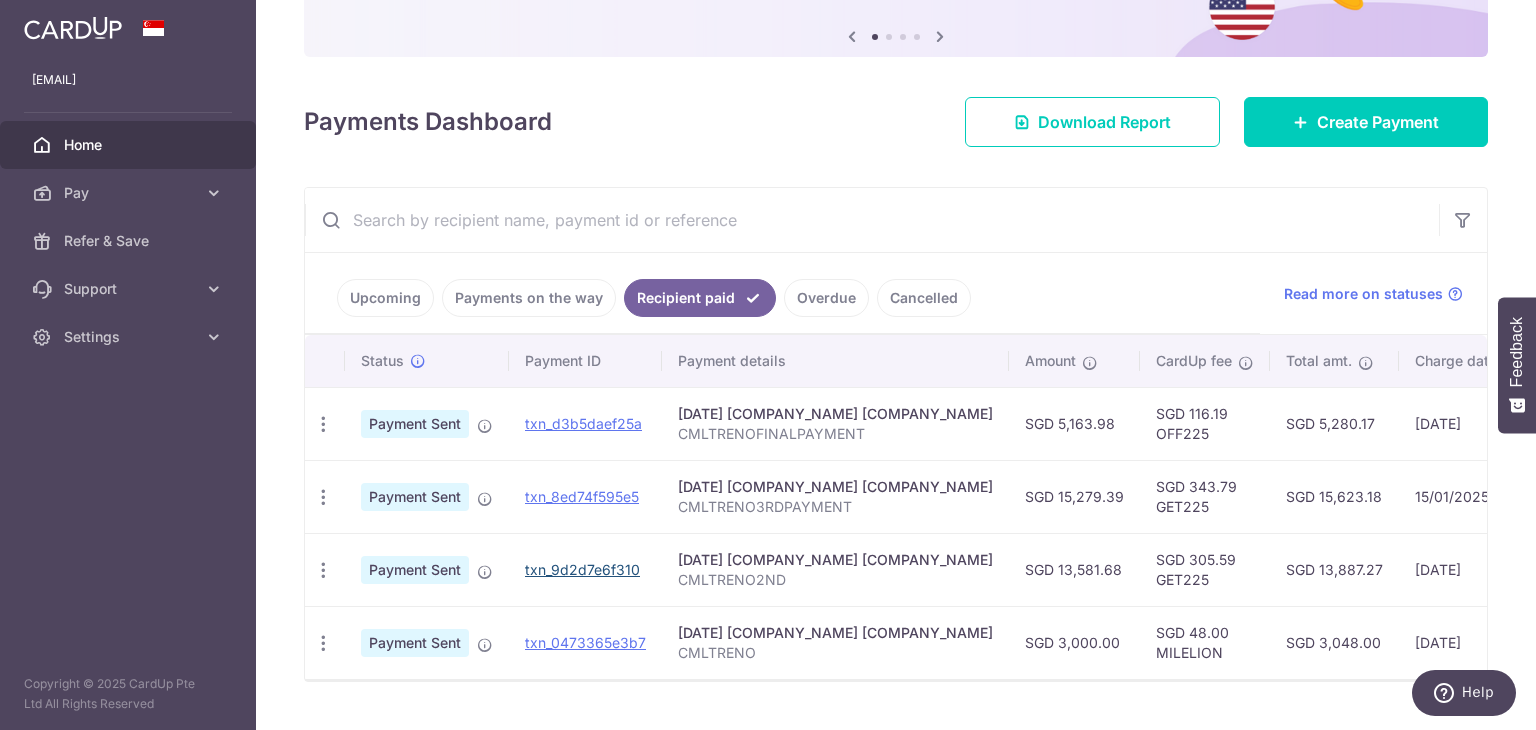 scroll, scrollTop: 152, scrollLeft: 0, axis: vertical 